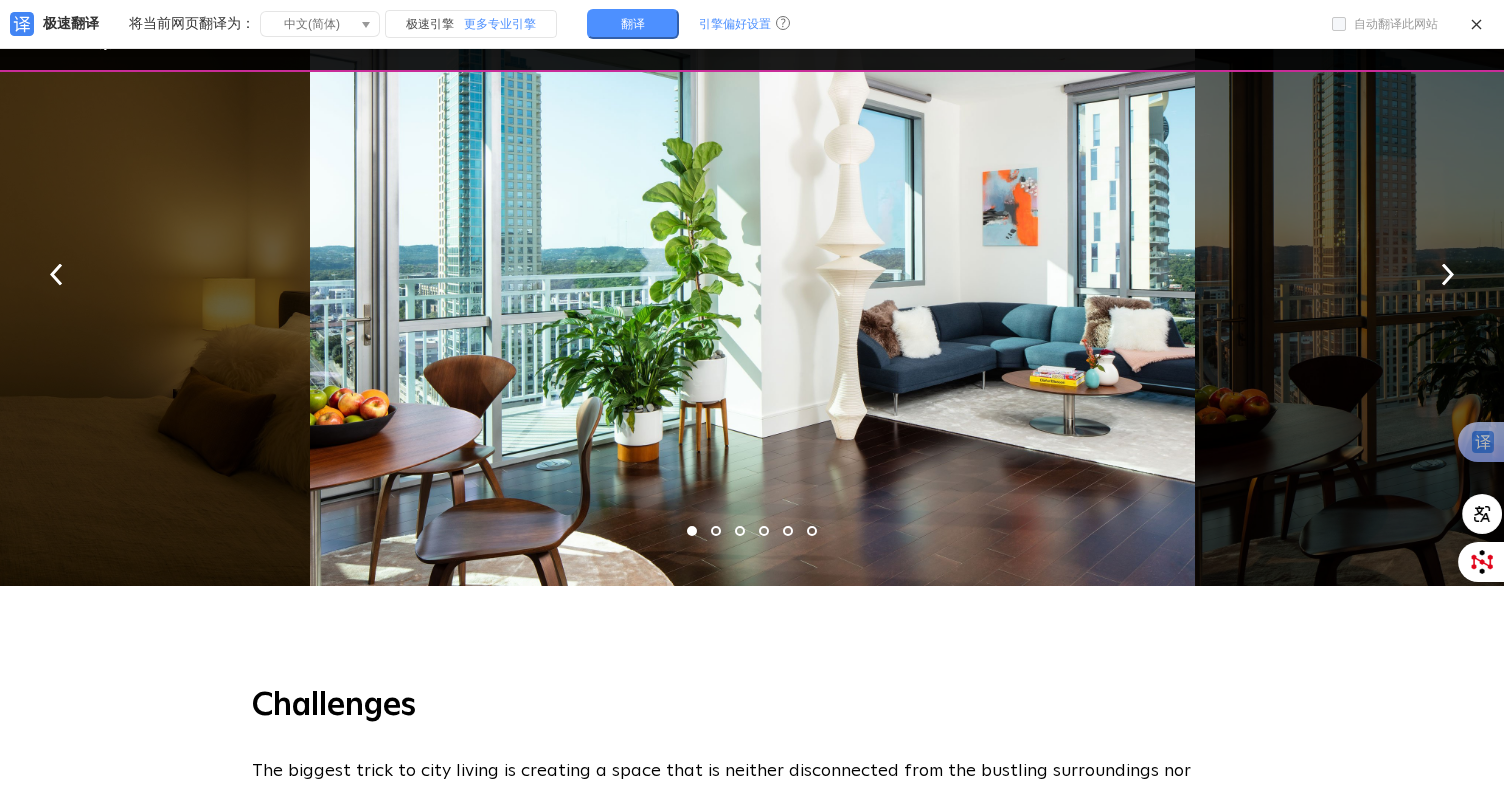 scroll, scrollTop: 1550, scrollLeft: 0, axis: vertical 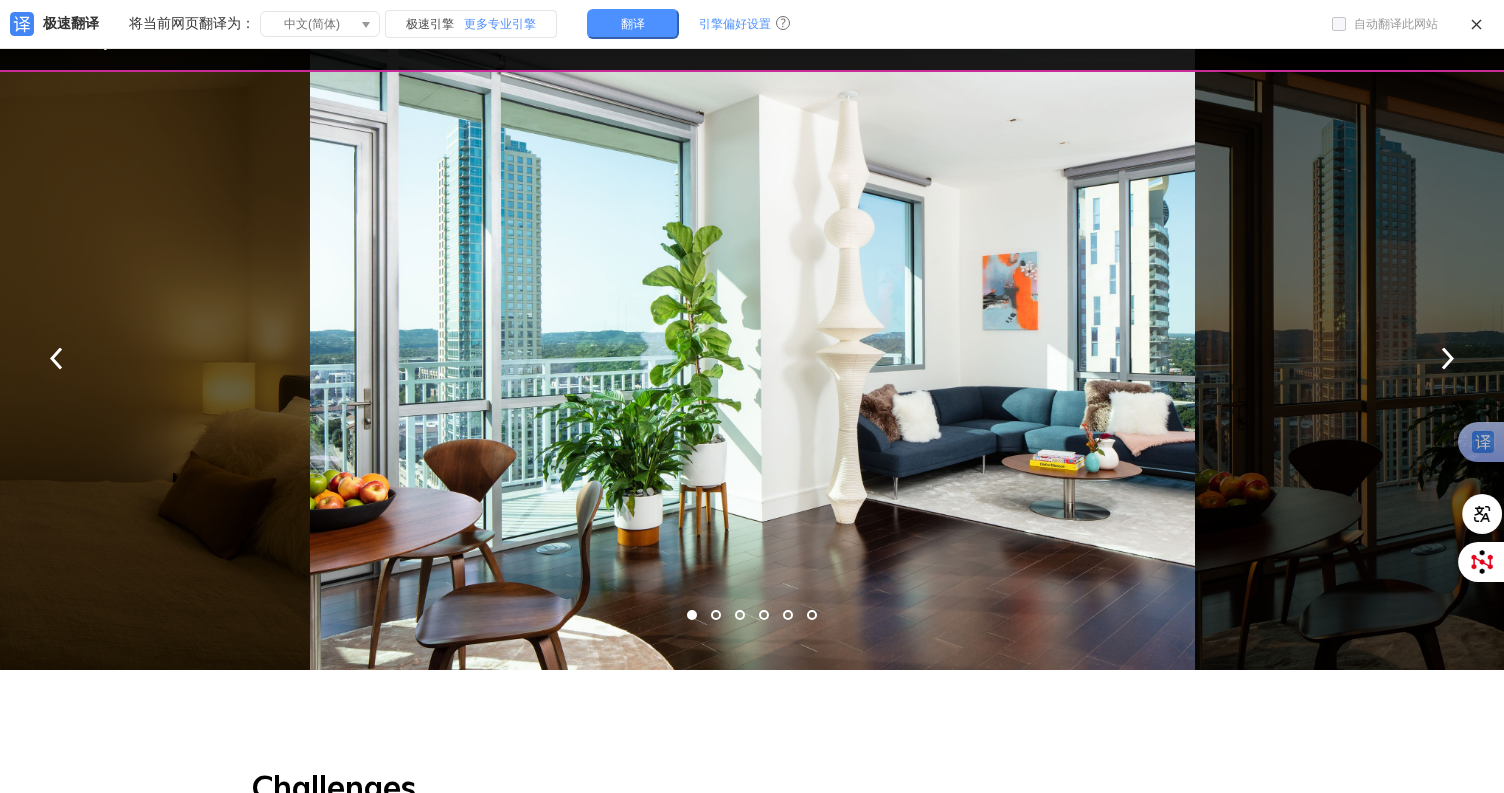 click at bounding box center [752, 352] 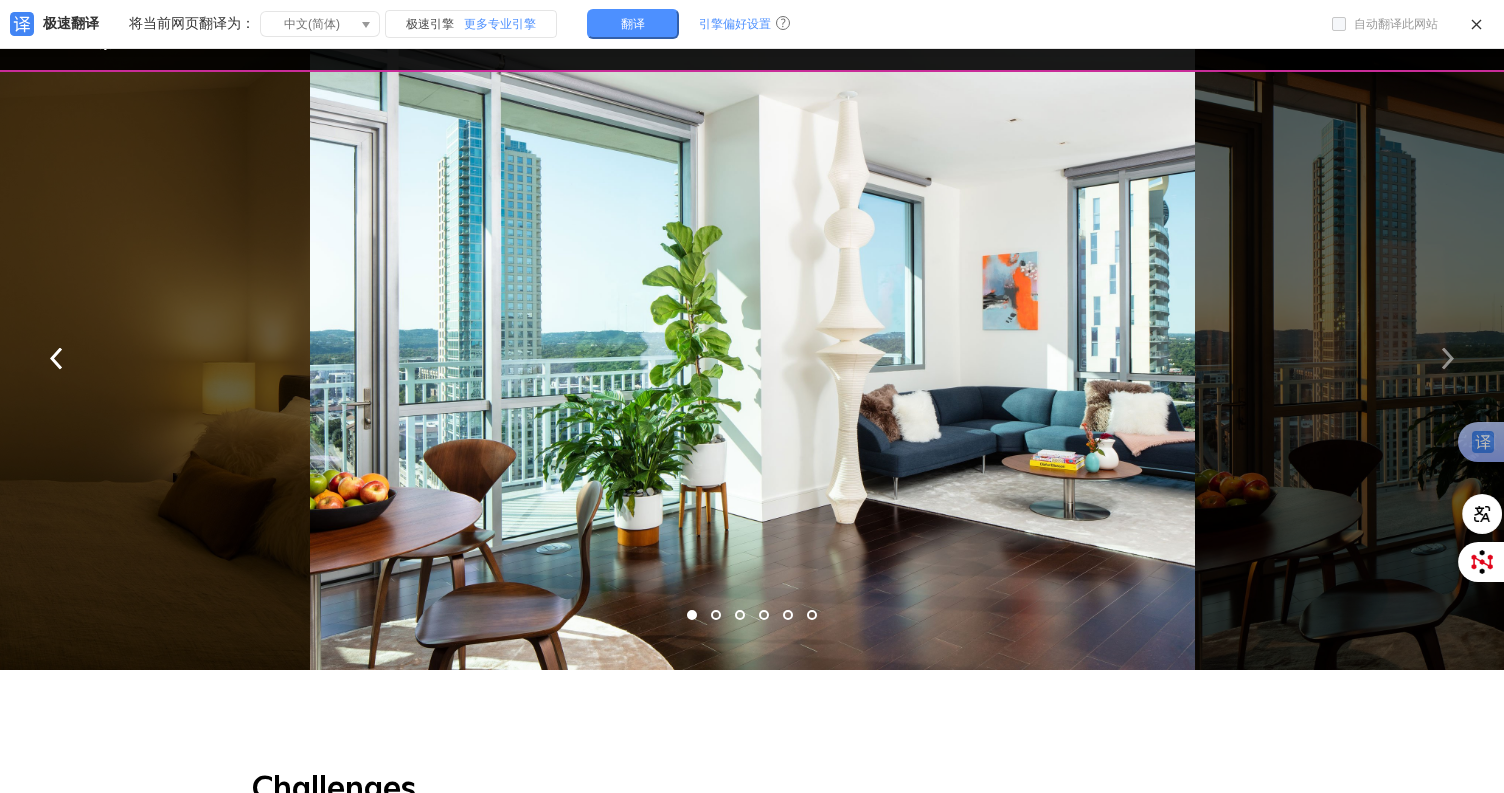 click at bounding box center (1447, 357) 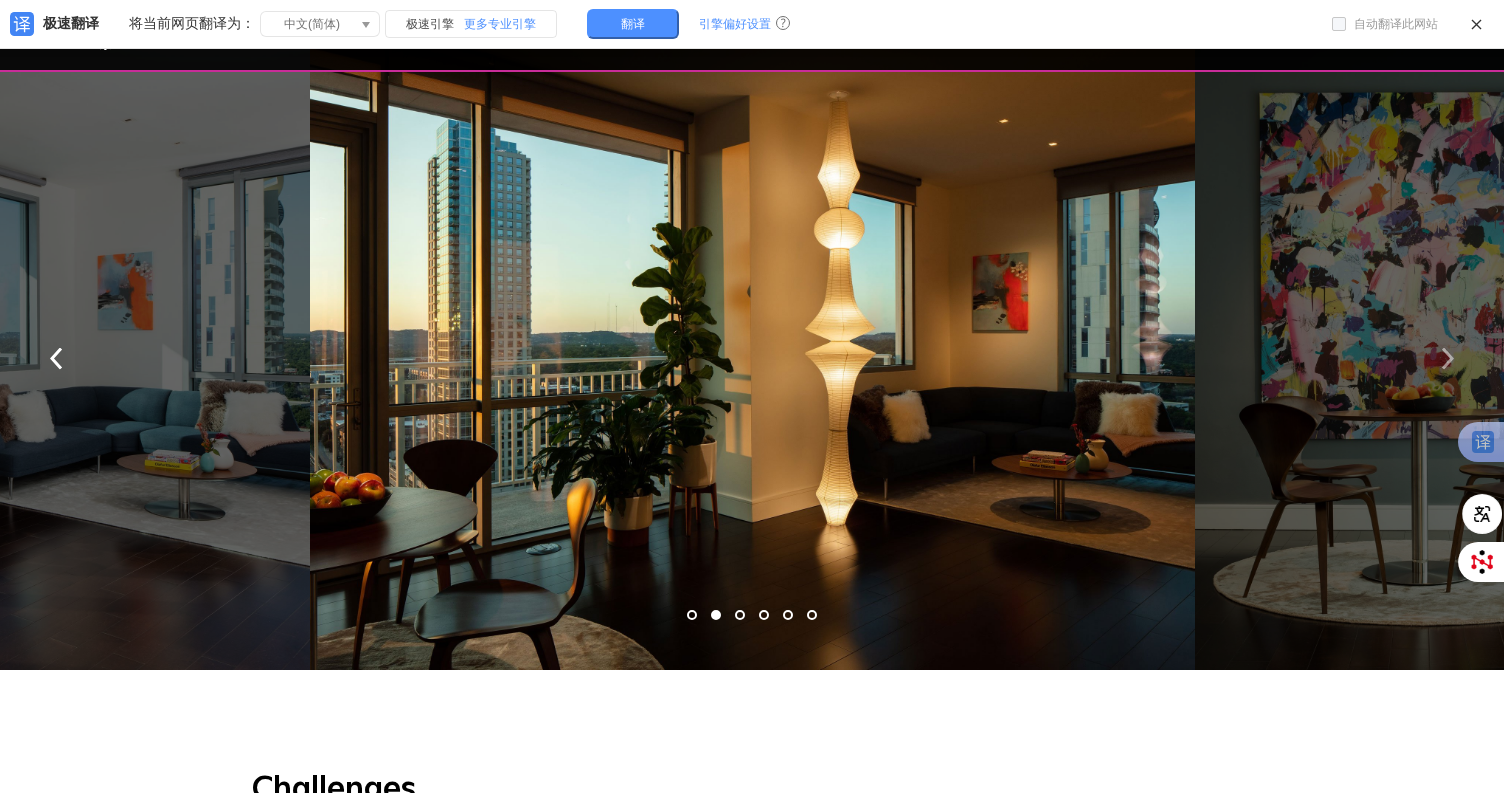 click at bounding box center [1447, 357] 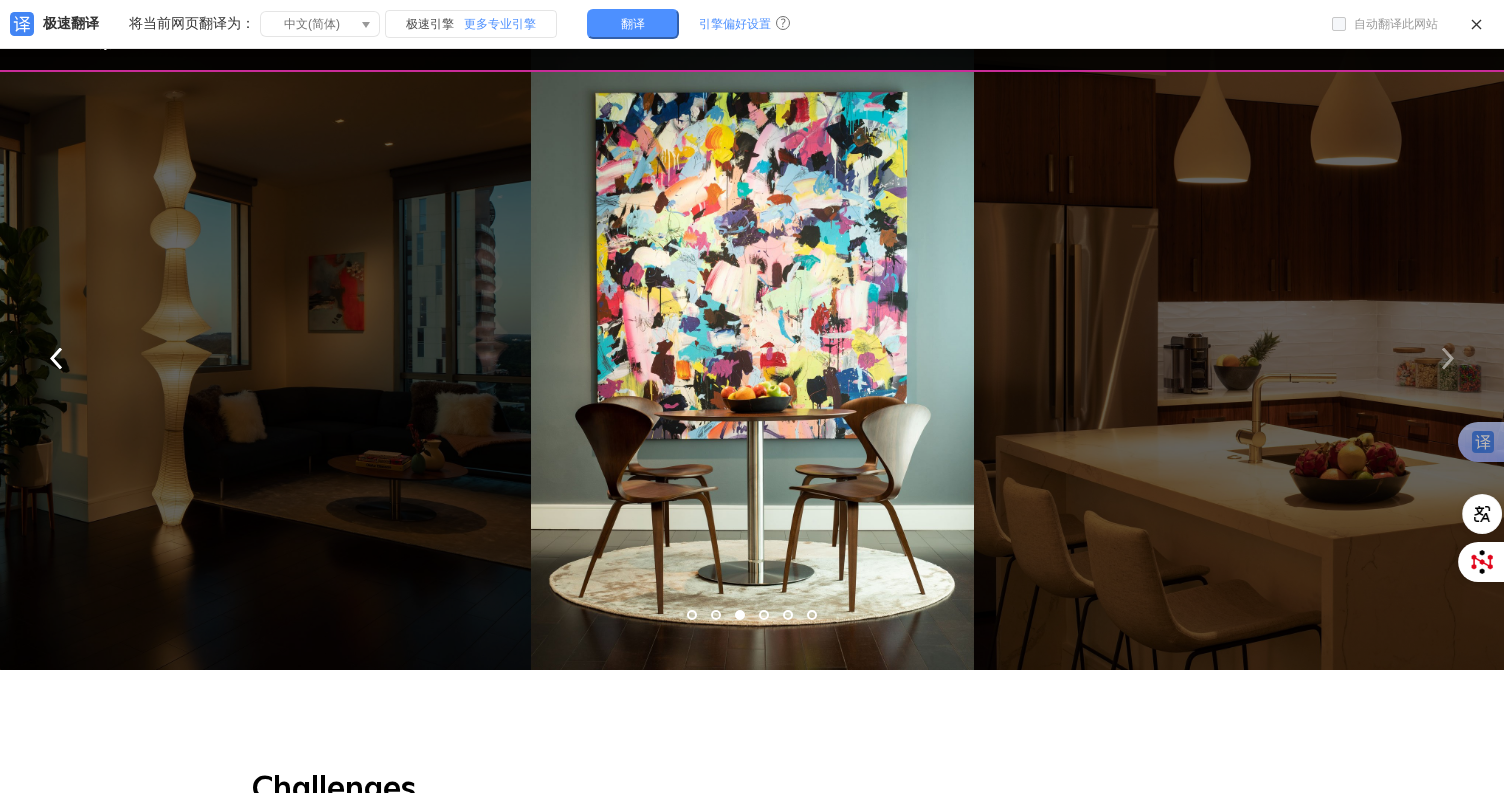 click at bounding box center [1447, 357] 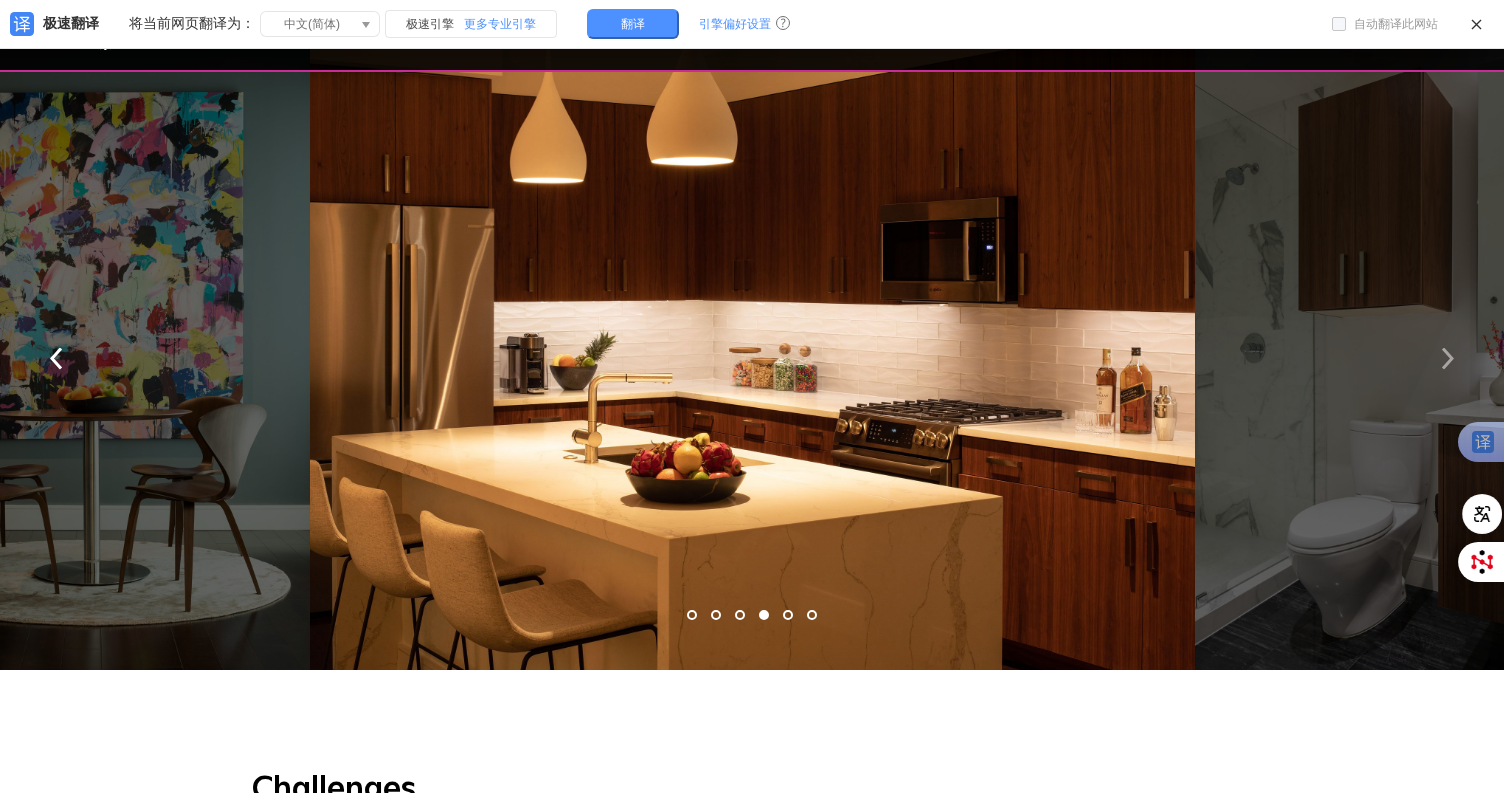 click at bounding box center (1447, 357) 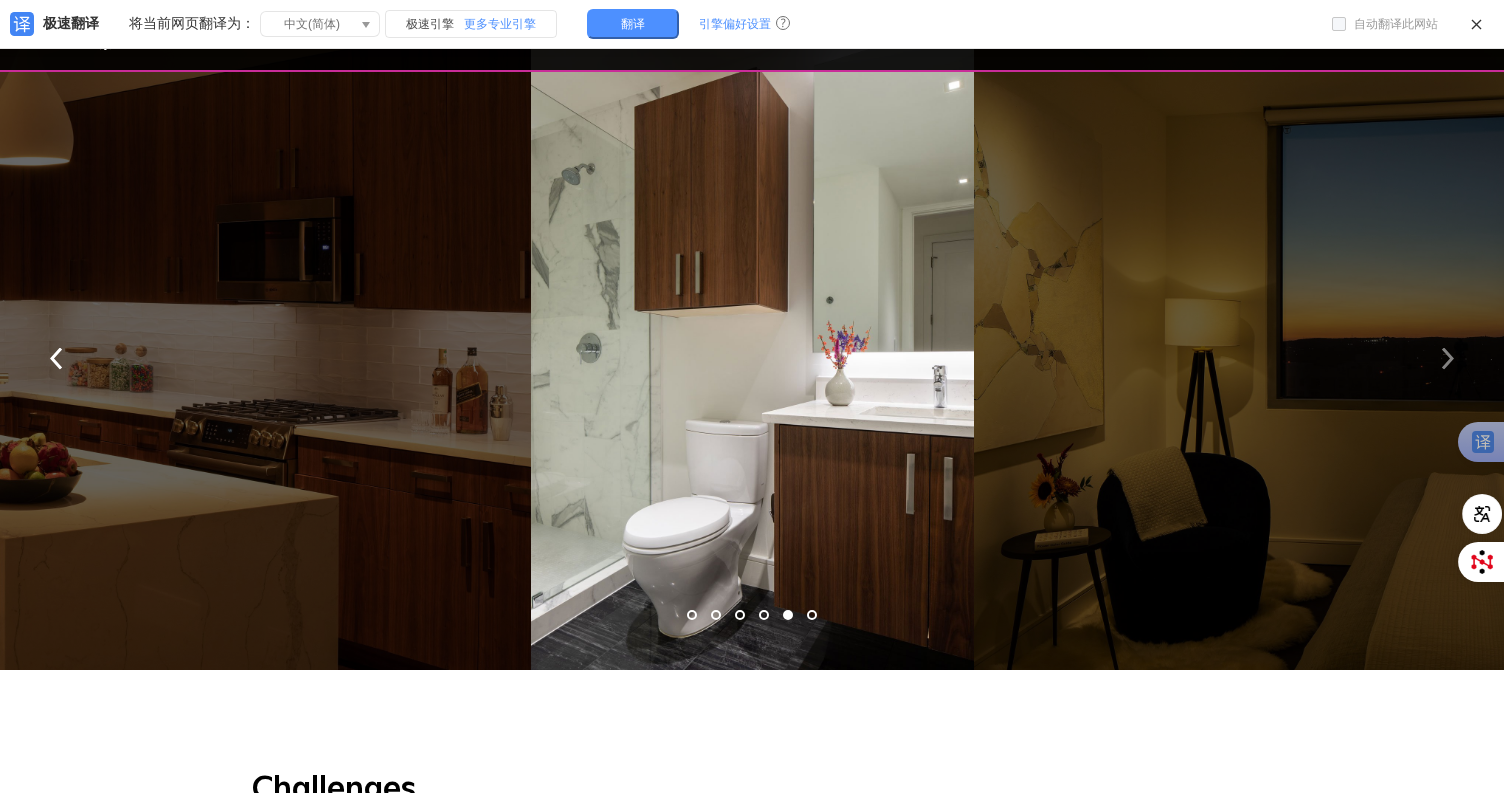 click at bounding box center (1447, 357) 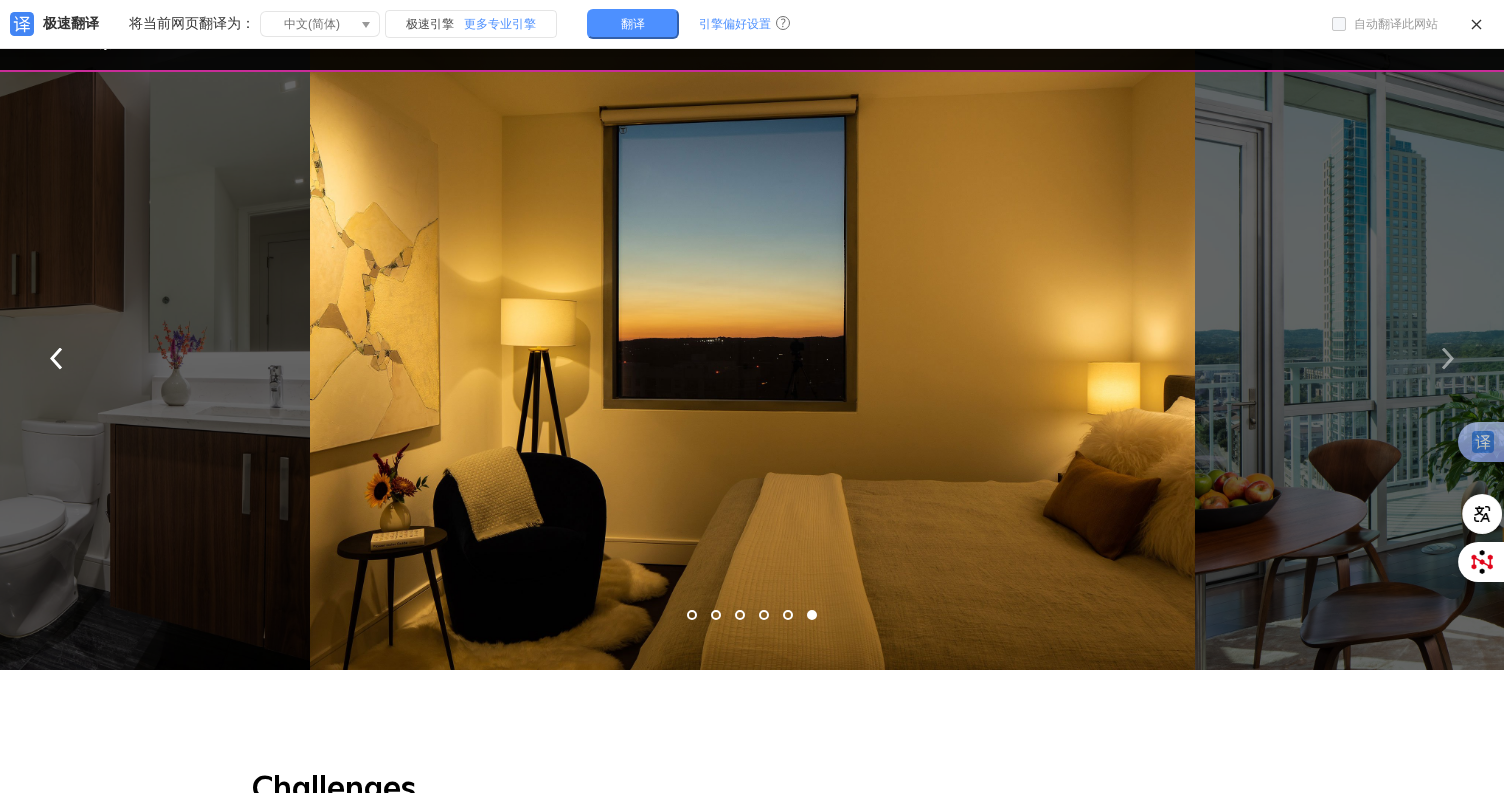 click at bounding box center [1447, 357] 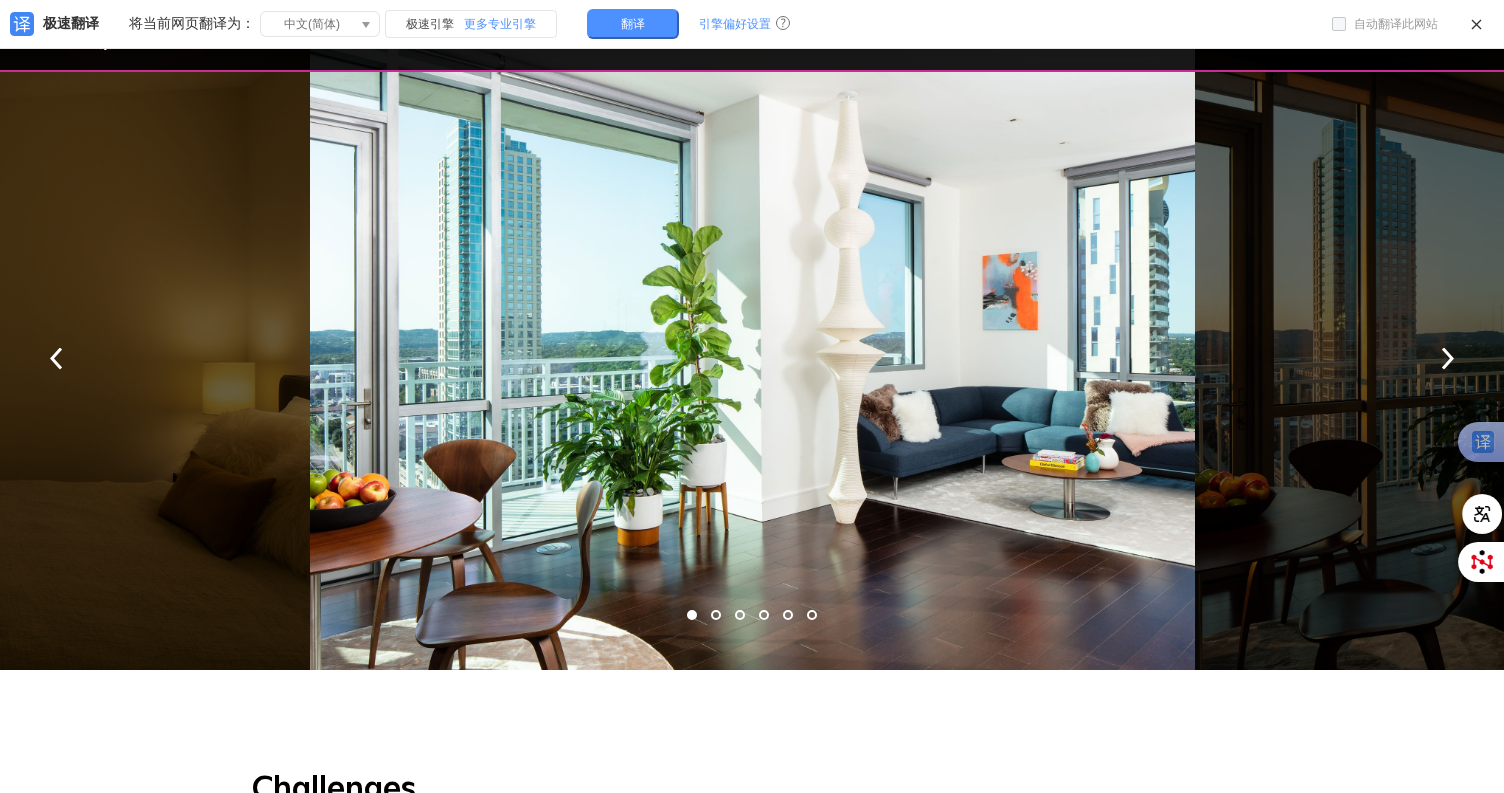 click at bounding box center (752, 352) 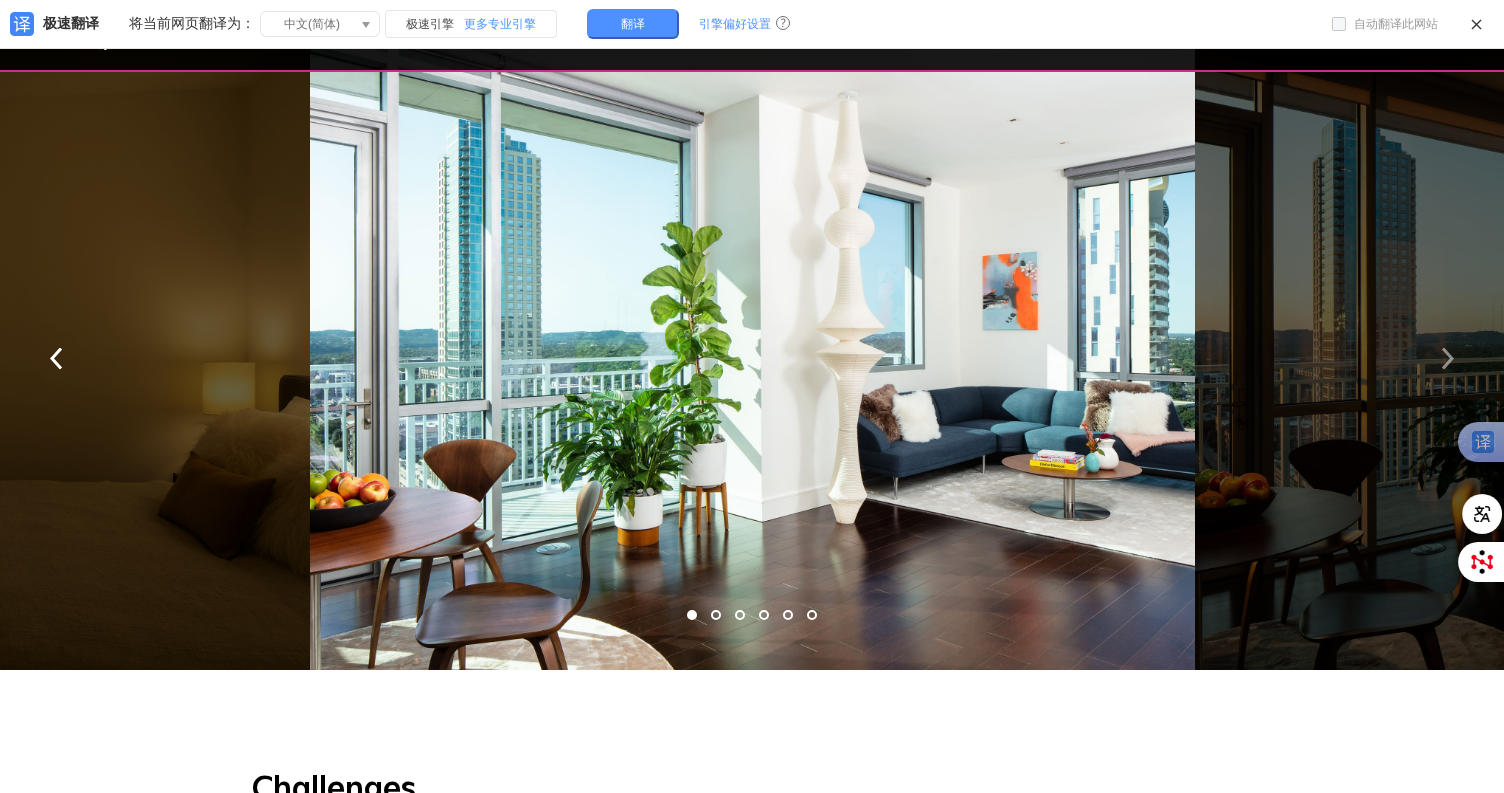 click at bounding box center [1447, 359] 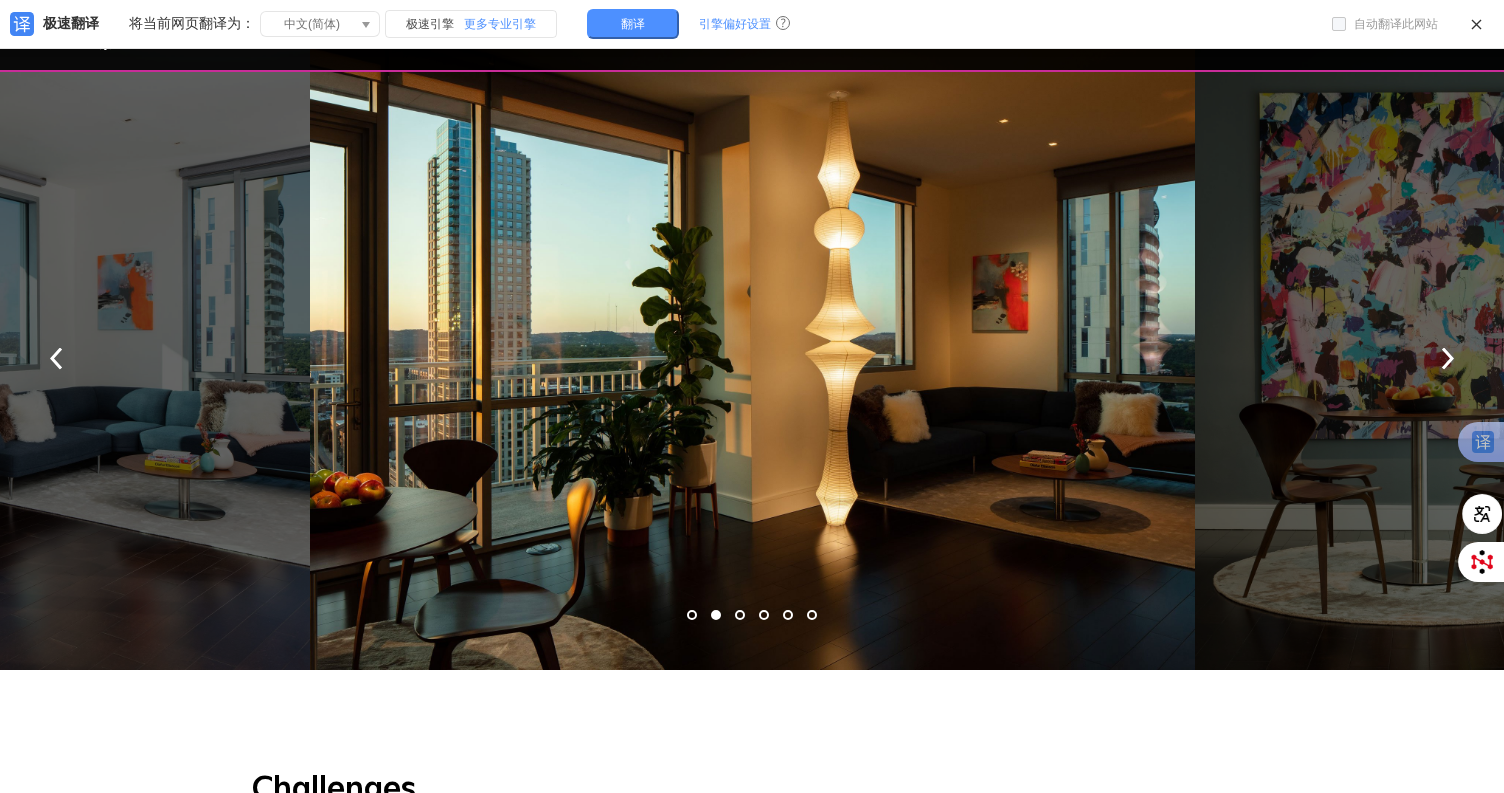 click at bounding box center (752, 352) 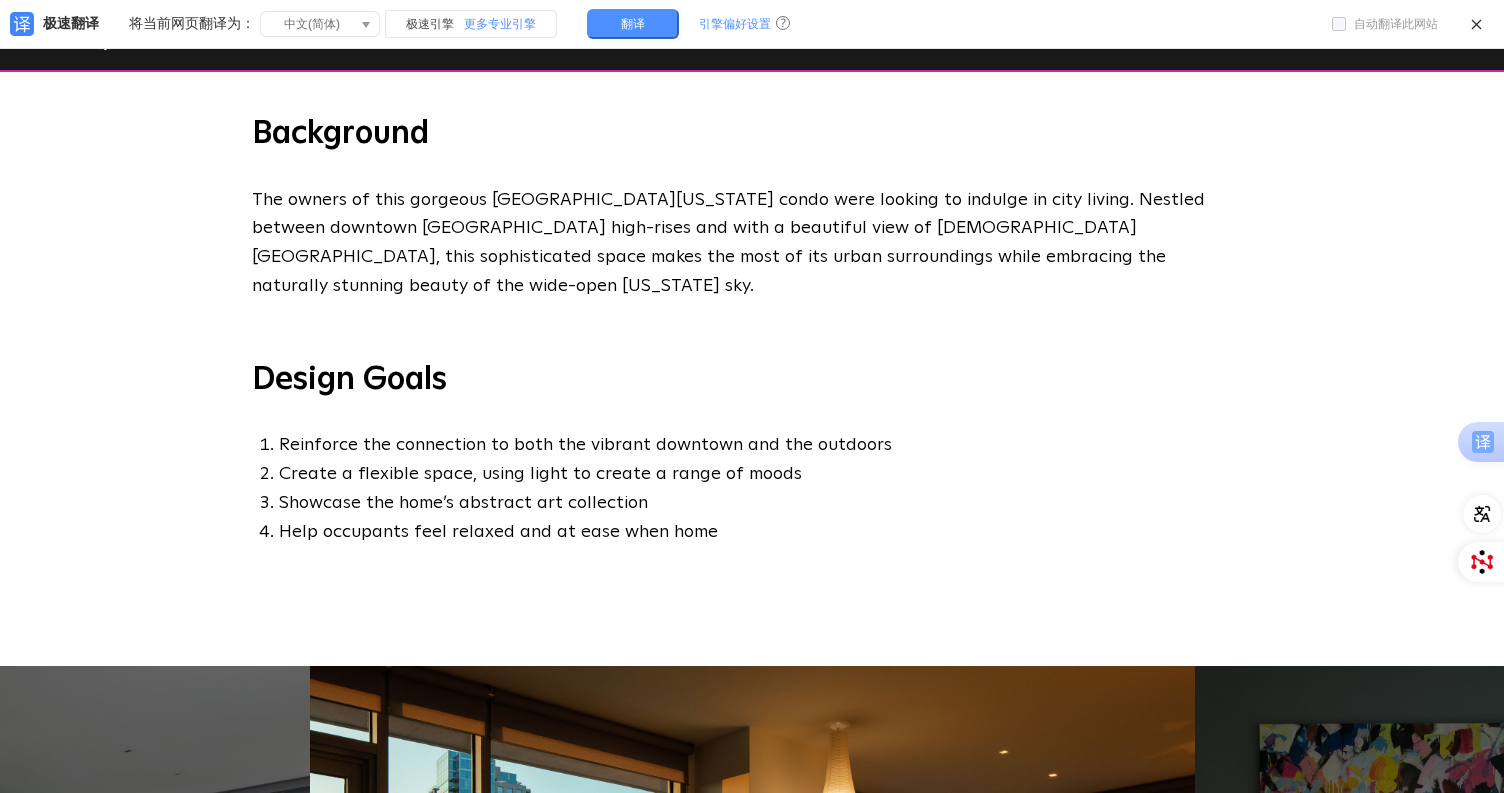 scroll, scrollTop: 812, scrollLeft: 0, axis: vertical 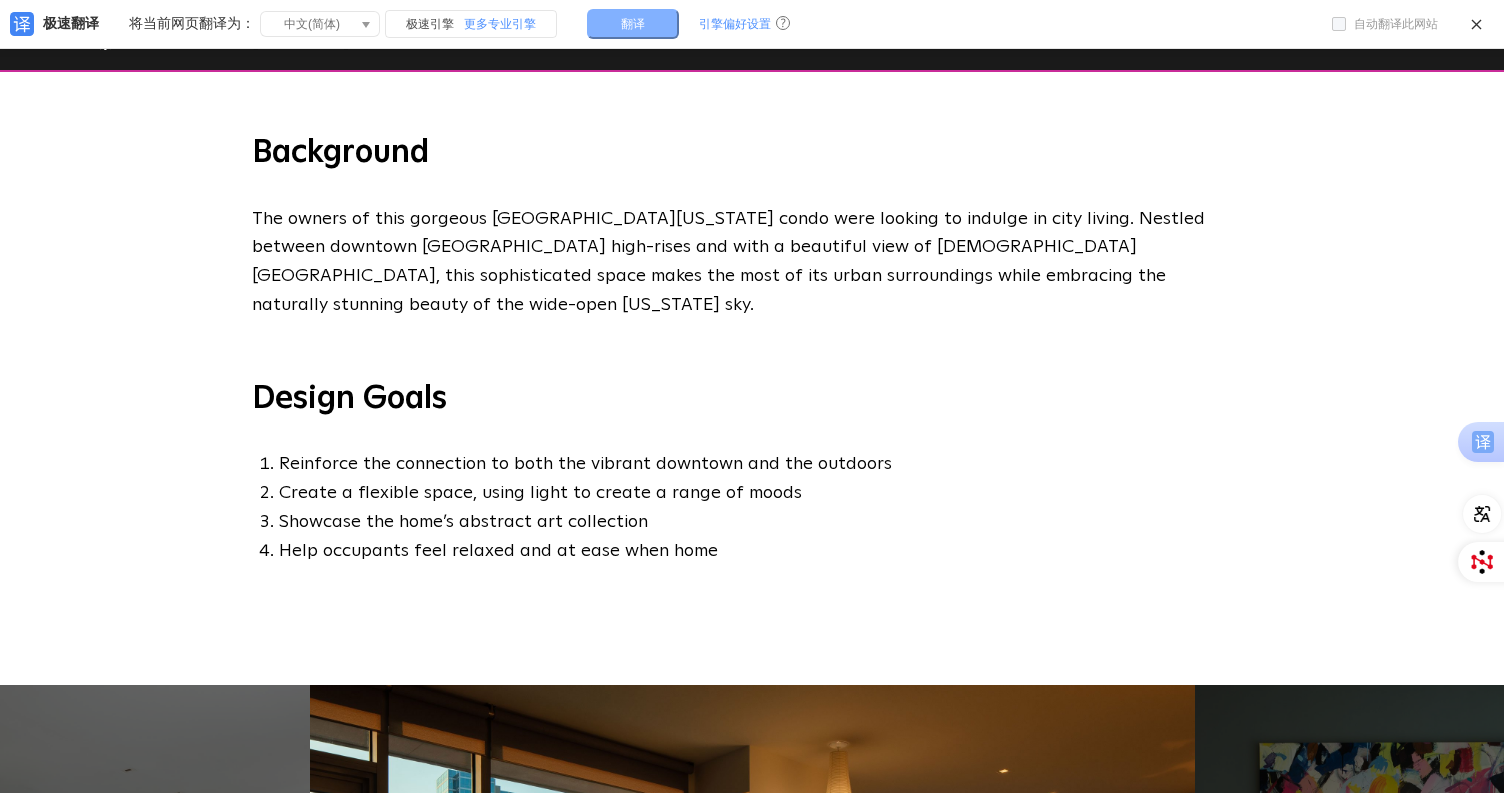 click on "翻译" at bounding box center [633, 24] 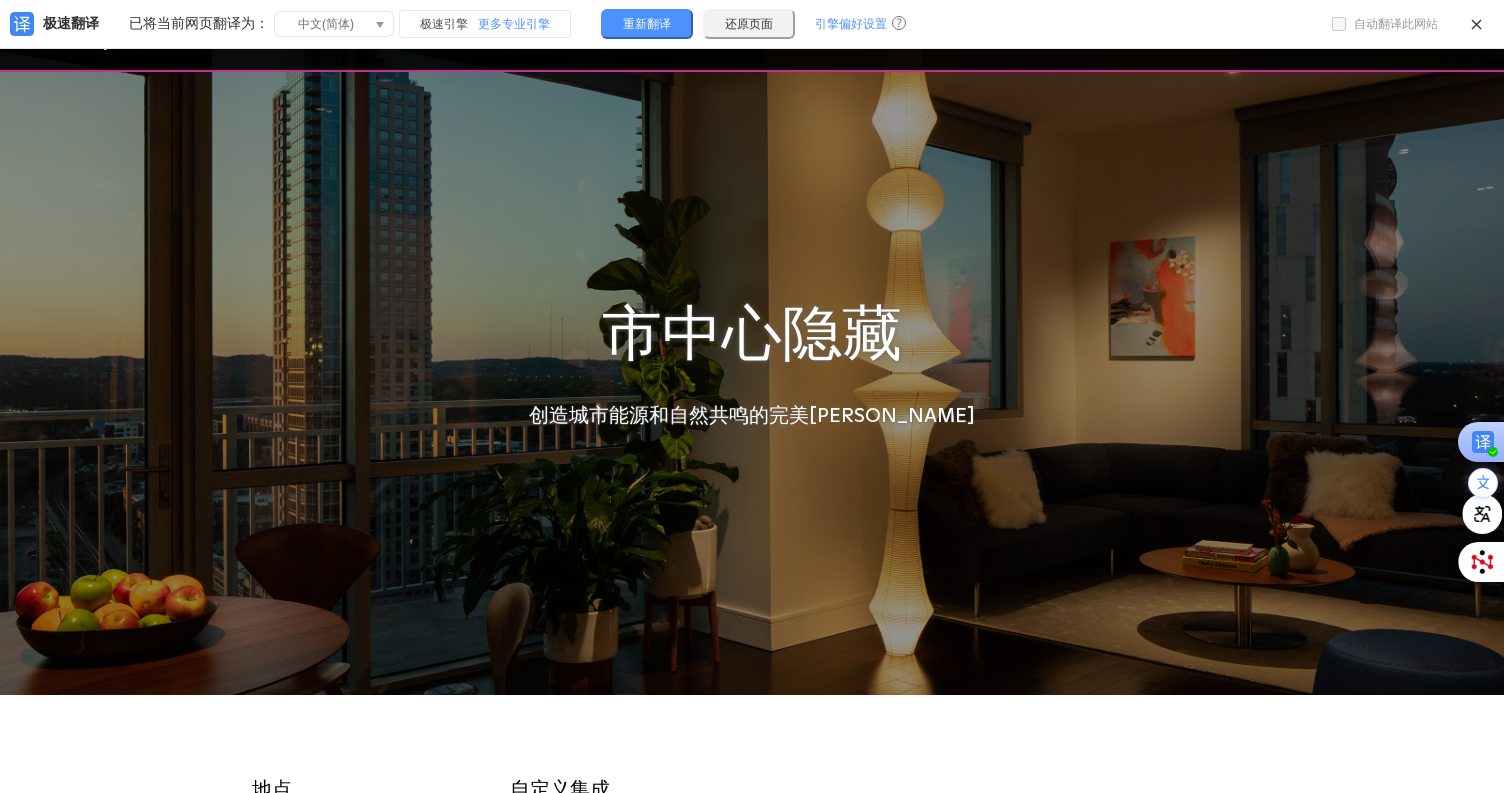 scroll, scrollTop: 0, scrollLeft: 0, axis: both 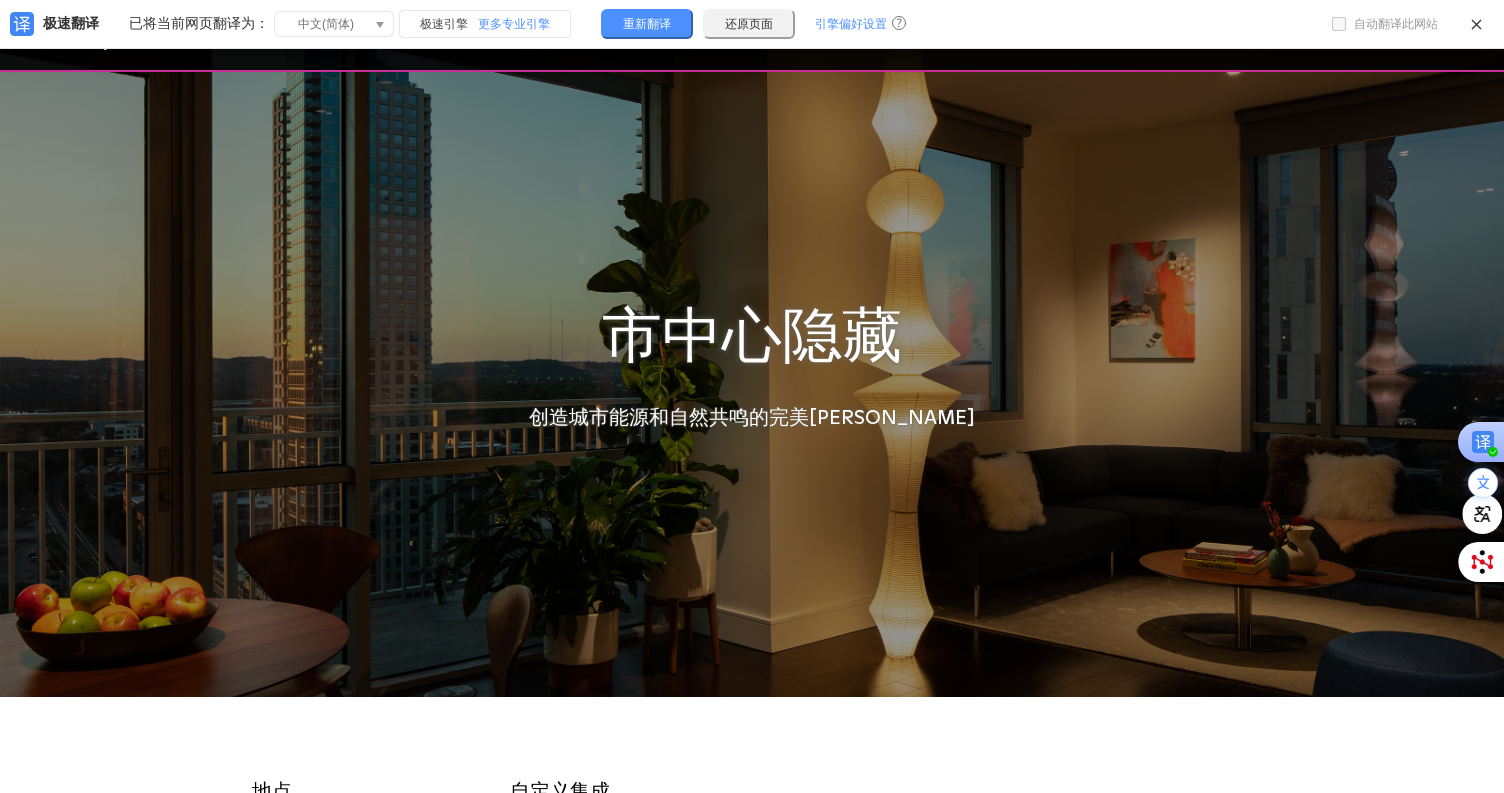 click on "市中心隐藏" at bounding box center [752, 339] 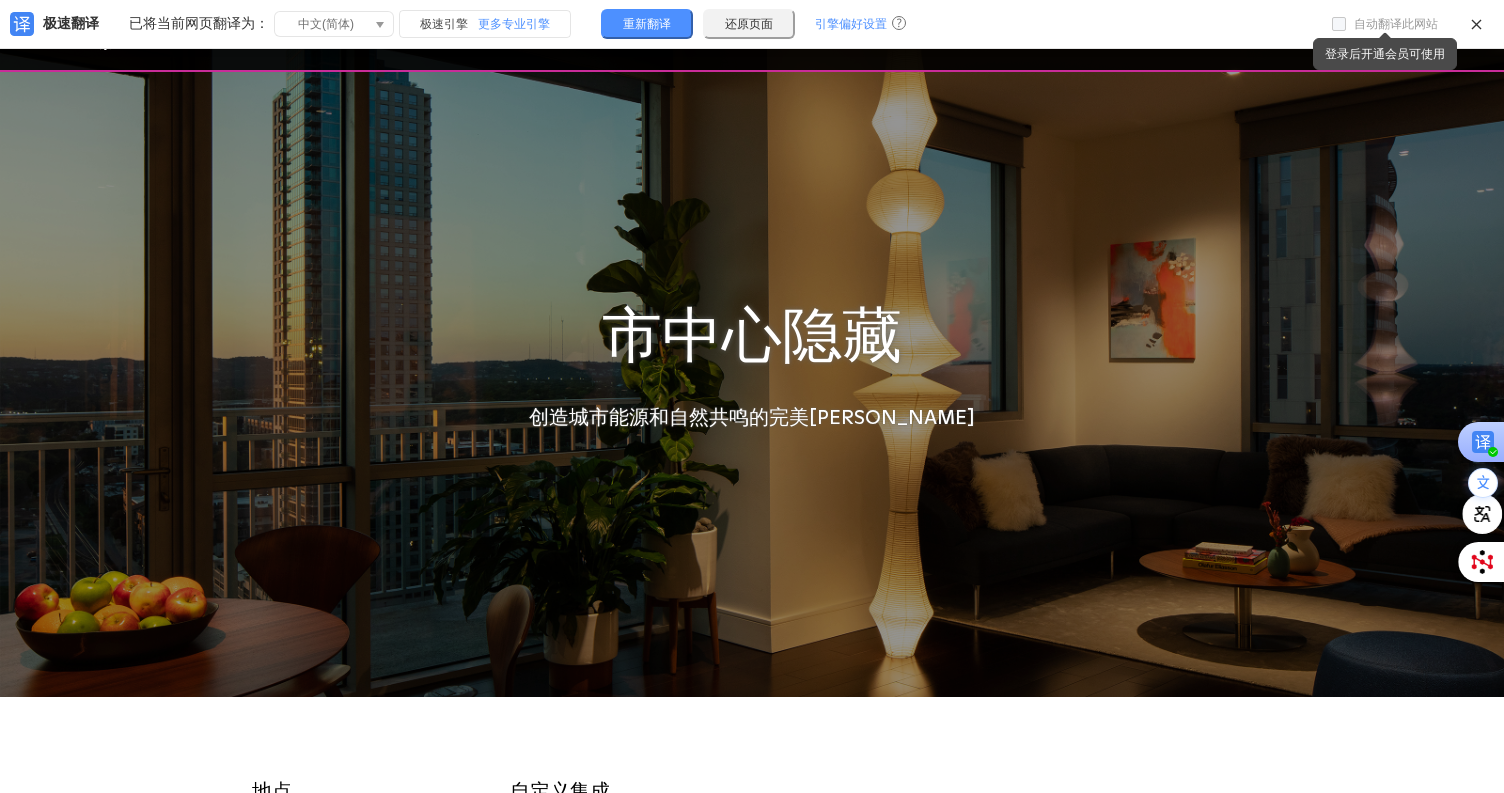 click on "极速翻译 已将当前网页翻译为： 将当前网页翻译为： 中文(简体) 阿尔巴尼亚语 阿非利堪斯语 阿拉伯语 阿姆哈拉语 阿塞拜疆语 爱沙尼亚语 奥塞梯语 巴什基尔语 保加利亚语 北库尔德语 波兰语 波斯尼亚语 波斯语 鞑靼语 丹麦语 德语 俄语 法语 斐济语 芬兰语 高棉语 格鲁吉亚语 古吉拉特语 海地克里奥尔语 韩语 荷兰语 加利西亚语 加泰隆语 捷克语 坎纳达语 克罗地亚语 拉脱维亚语 老挝语 立陶宛语 罗马尼亚语 马拉提语 马拉亚拉姆语 马来语 马其顿语 蒙古语 孟加拉语 缅甸语 挪威布克莫尔语 挪威语 旁遮普语 葡萄牙语 日语 瑞典语 萨摩亚语 塞尔维亚语 斯洛伐克语 斯洛文尼亚语 斯瓦希里语 索马里语 塔希提语 泰卢固语 泰米尔语 泰语 汤加语 提格里尼亚语 土耳其语 土库曼语 威尔士语 乌尔都语 乌克兰语 西班牙语 希伯来语 希腊语 匈牙利语 亚美尼亚语 意大利语" at bounding box center [752, 24] 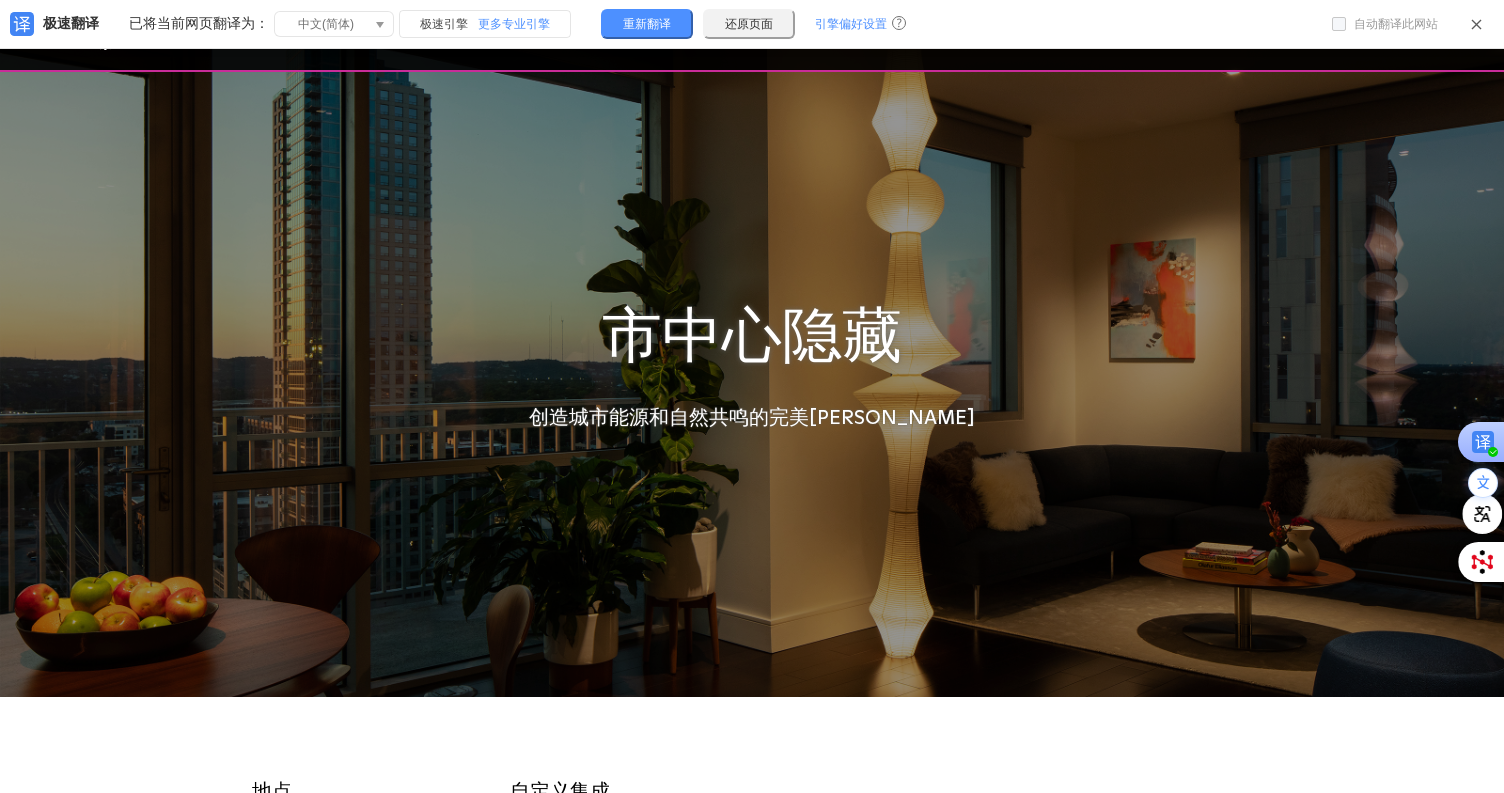 click 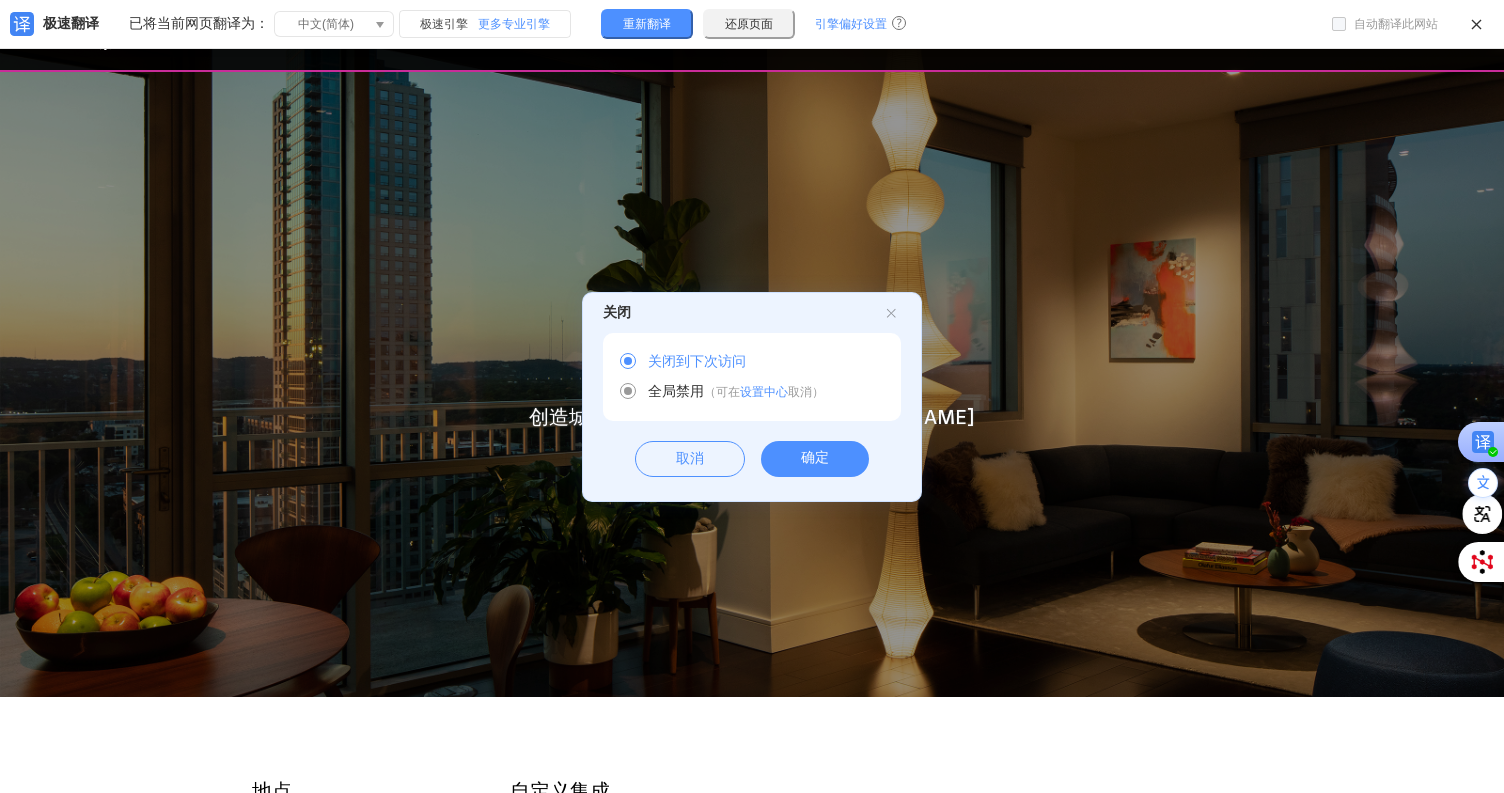 click on "确定" at bounding box center [815, 459] 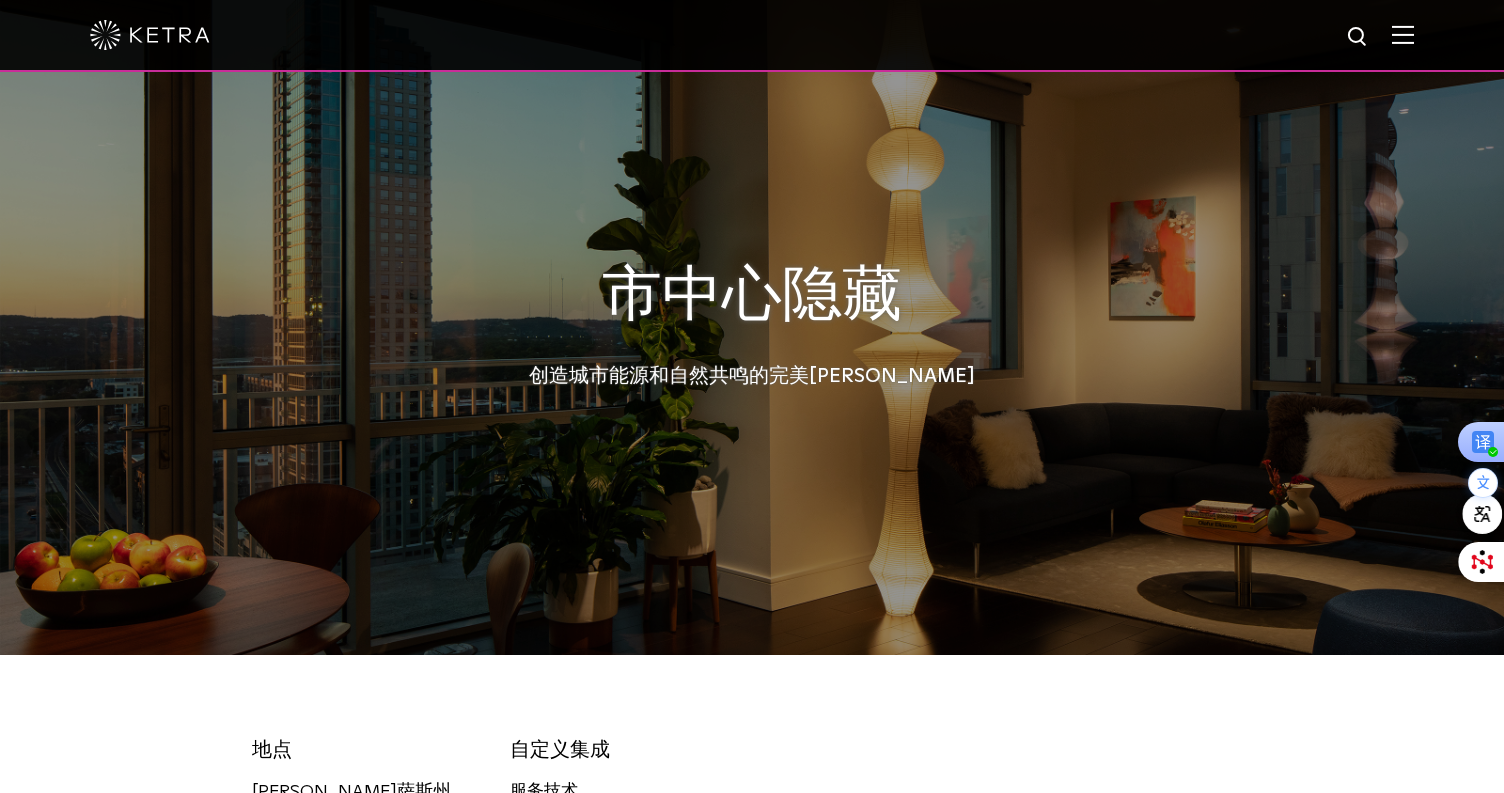 click at bounding box center [1403, 34] 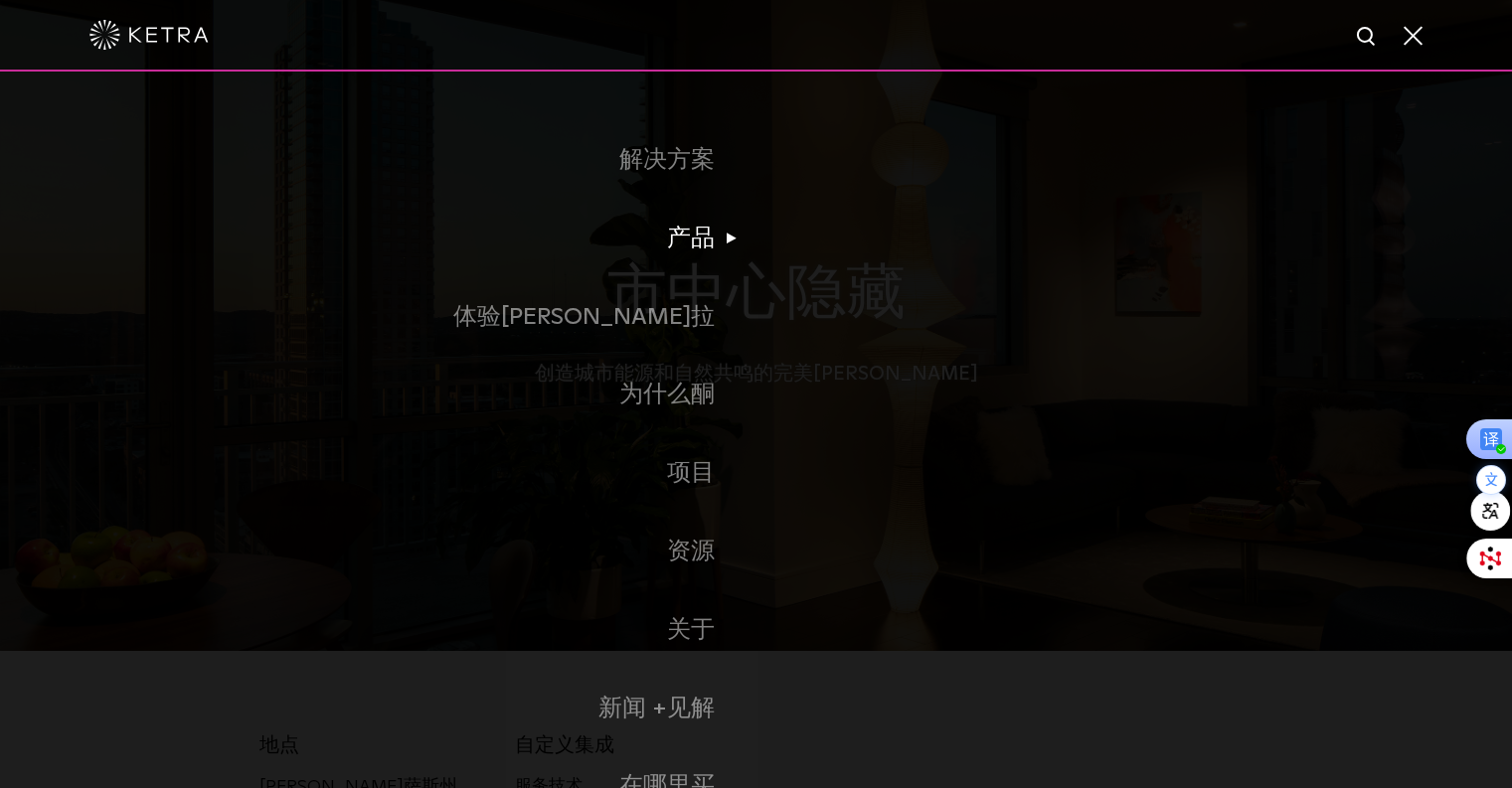 click on "产品
商业产品
住宅产品" at bounding box center (756, 238) 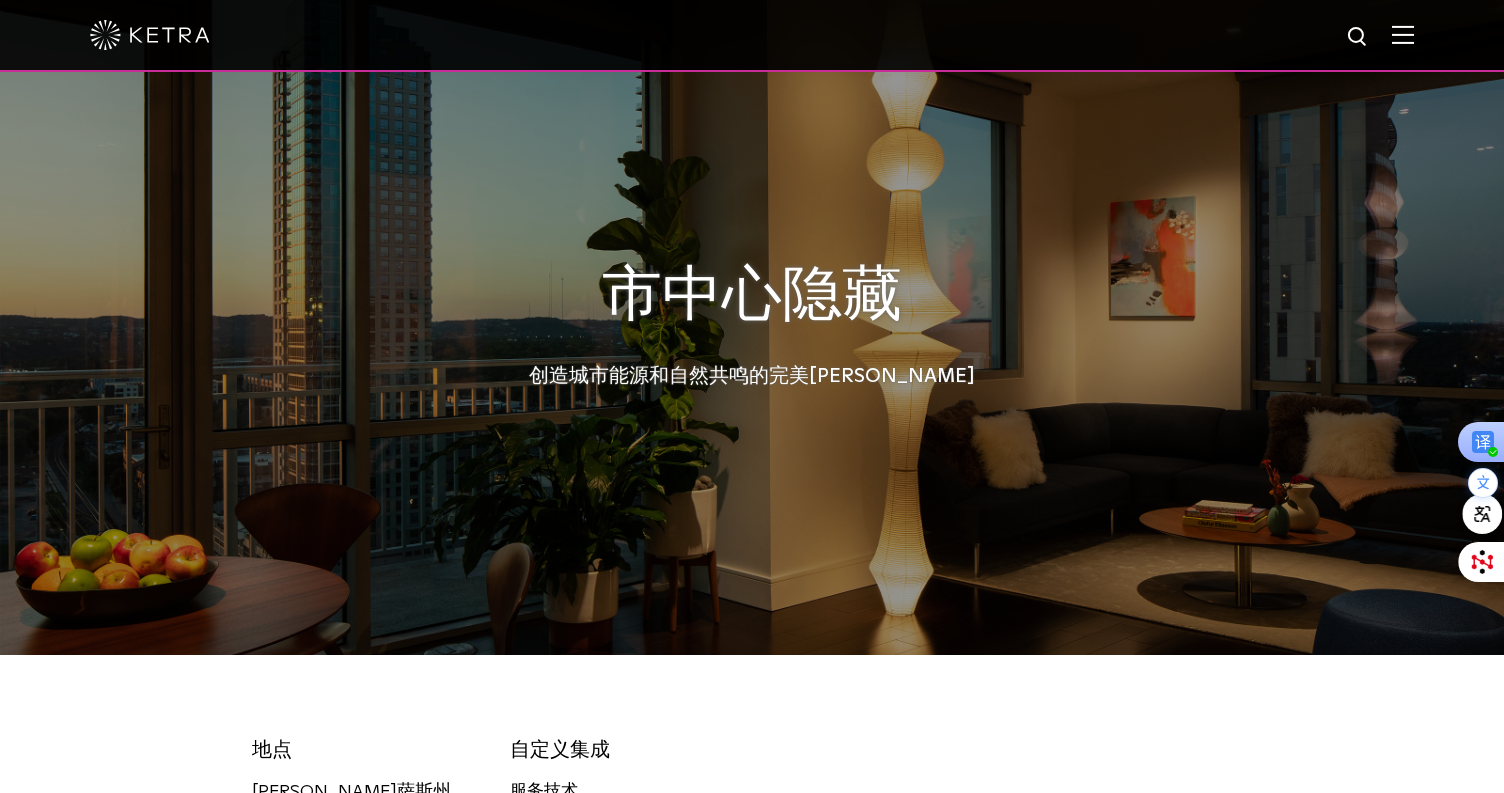 click at bounding box center [1403, 34] 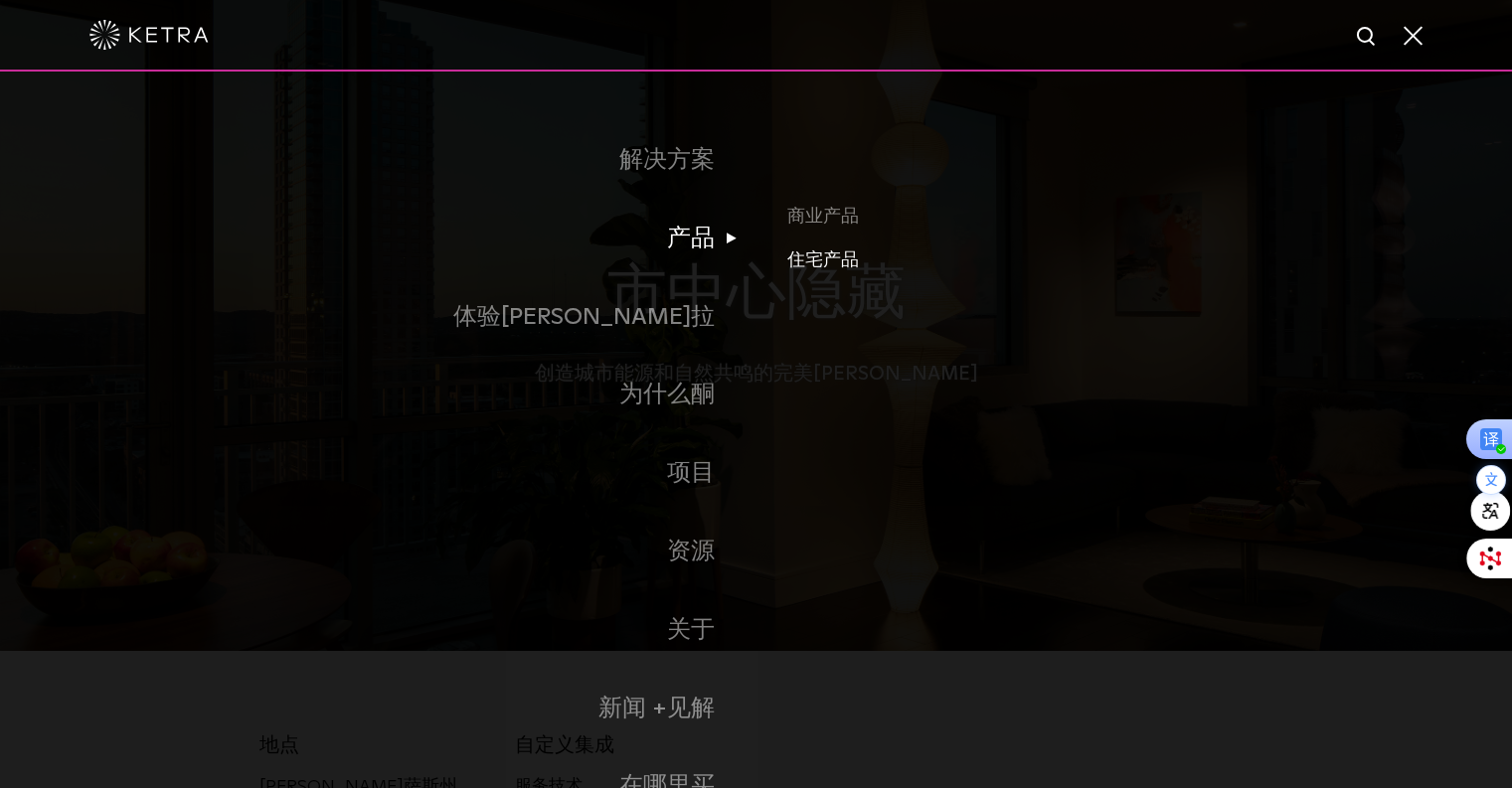 click on "住宅产品" at bounding box center (823, 260) 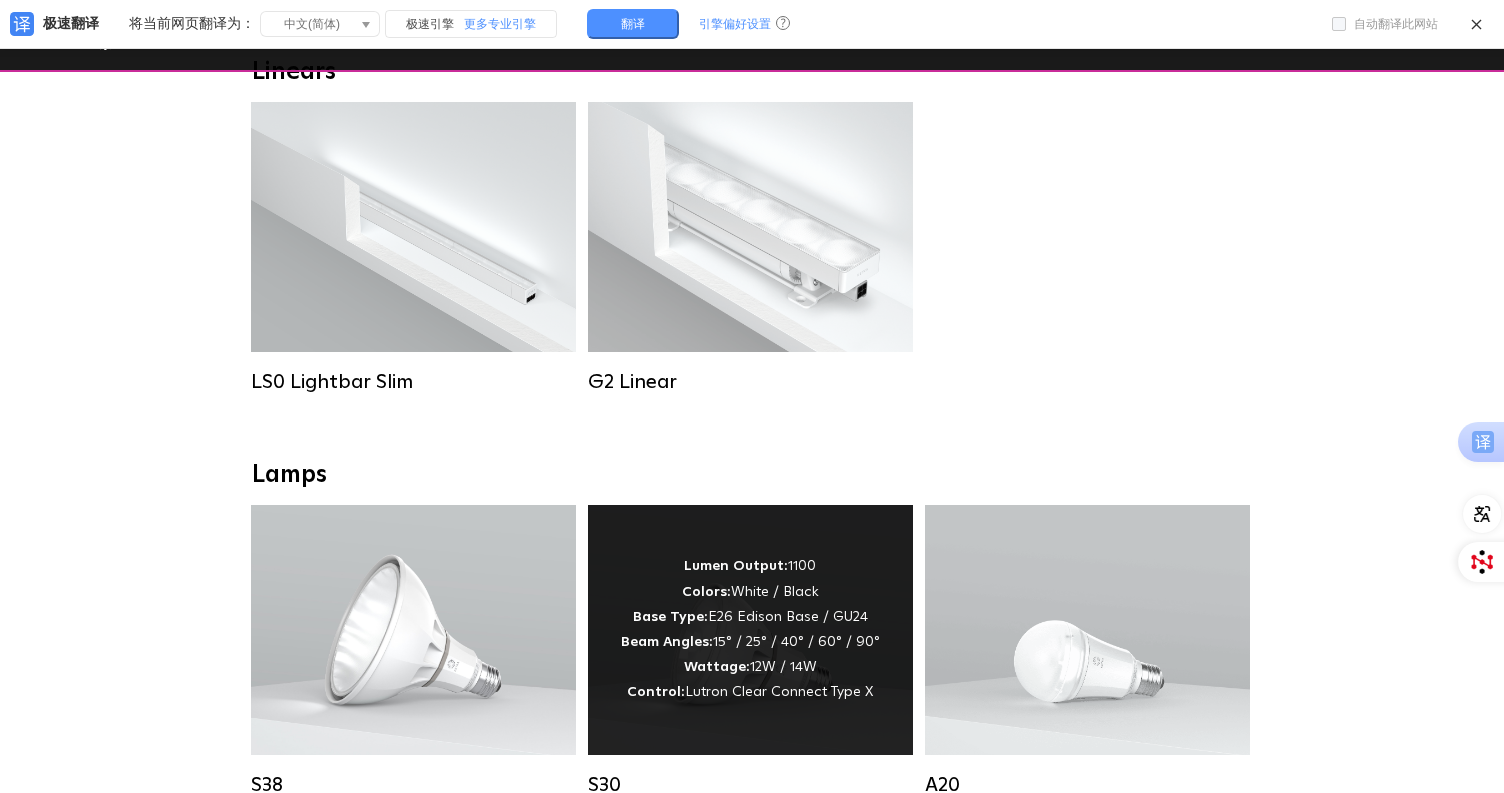 scroll, scrollTop: 1000, scrollLeft: 0, axis: vertical 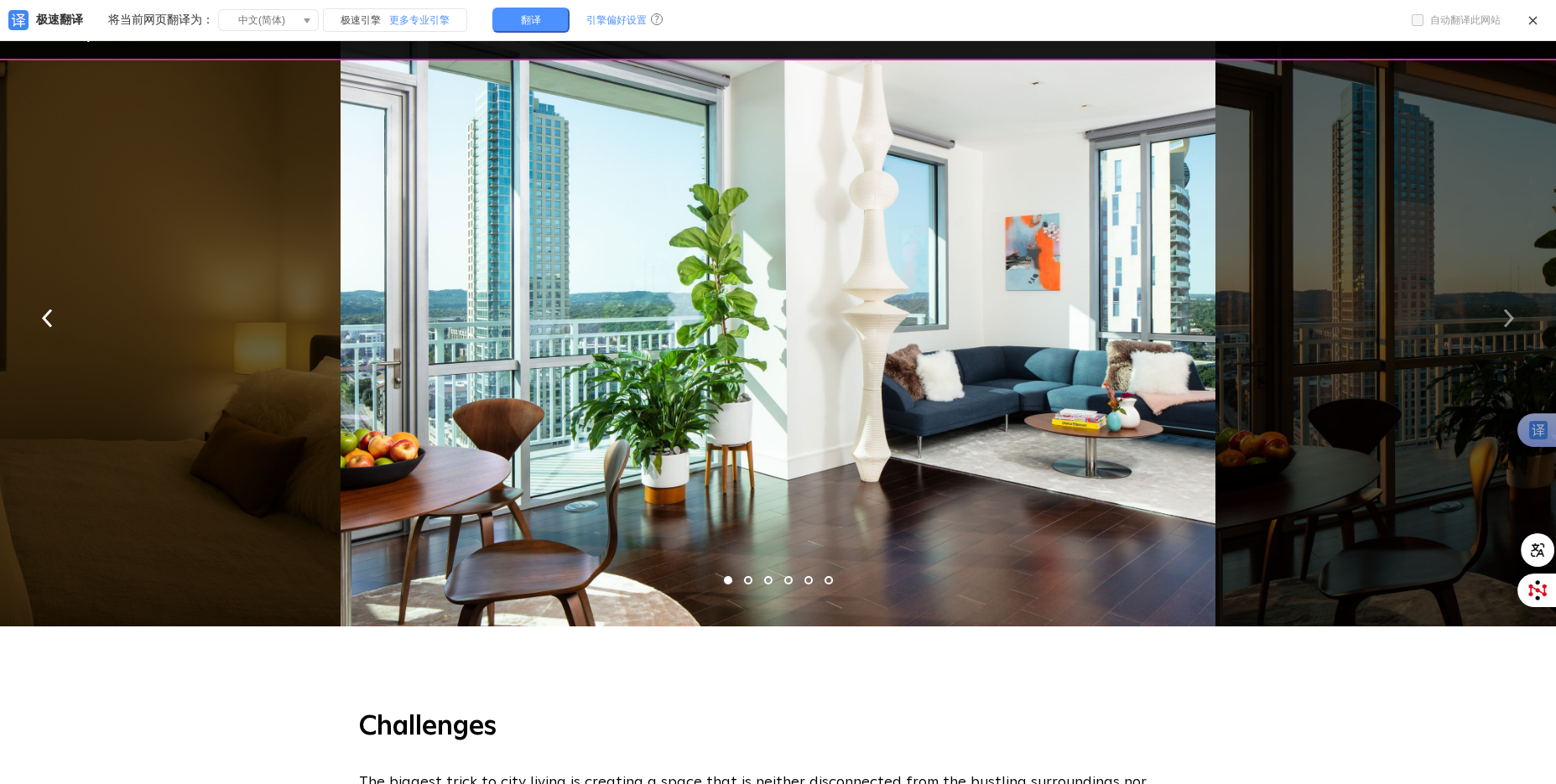 click at bounding box center (1508, 317) 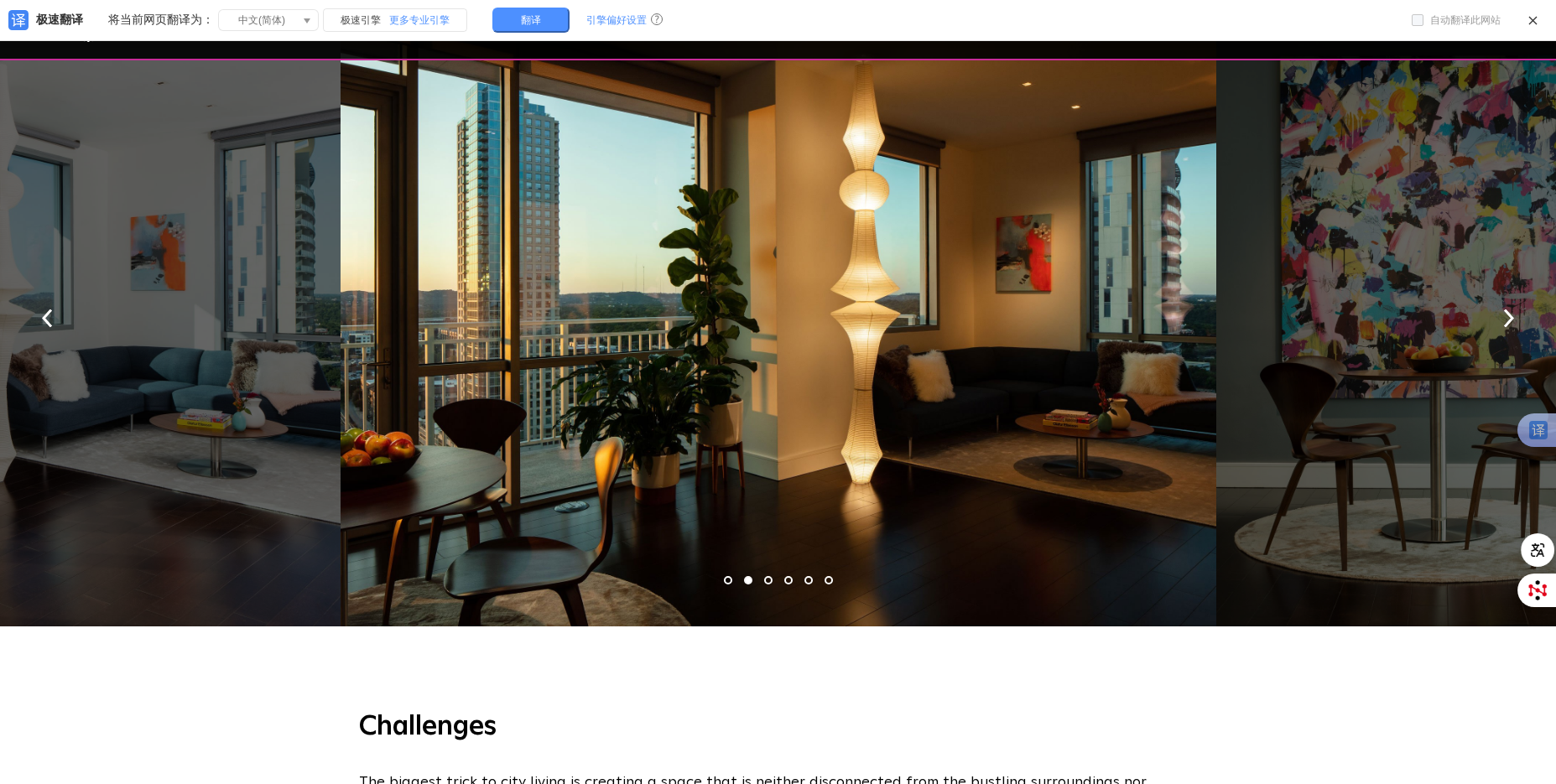 click at bounding box center [778, 313] 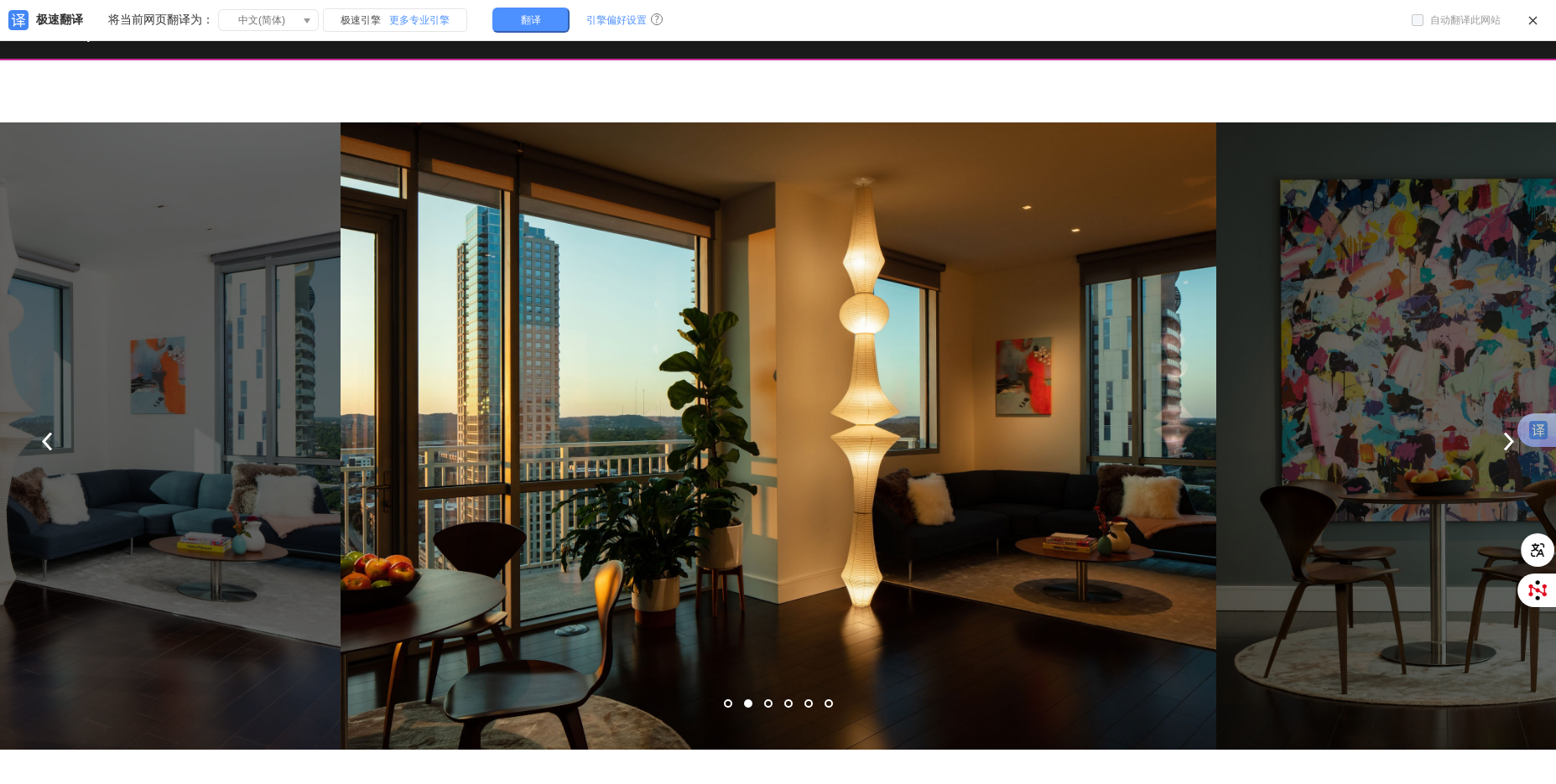 scroll, scrollTop: 1088, scrollLeft: 0, axis: vertical 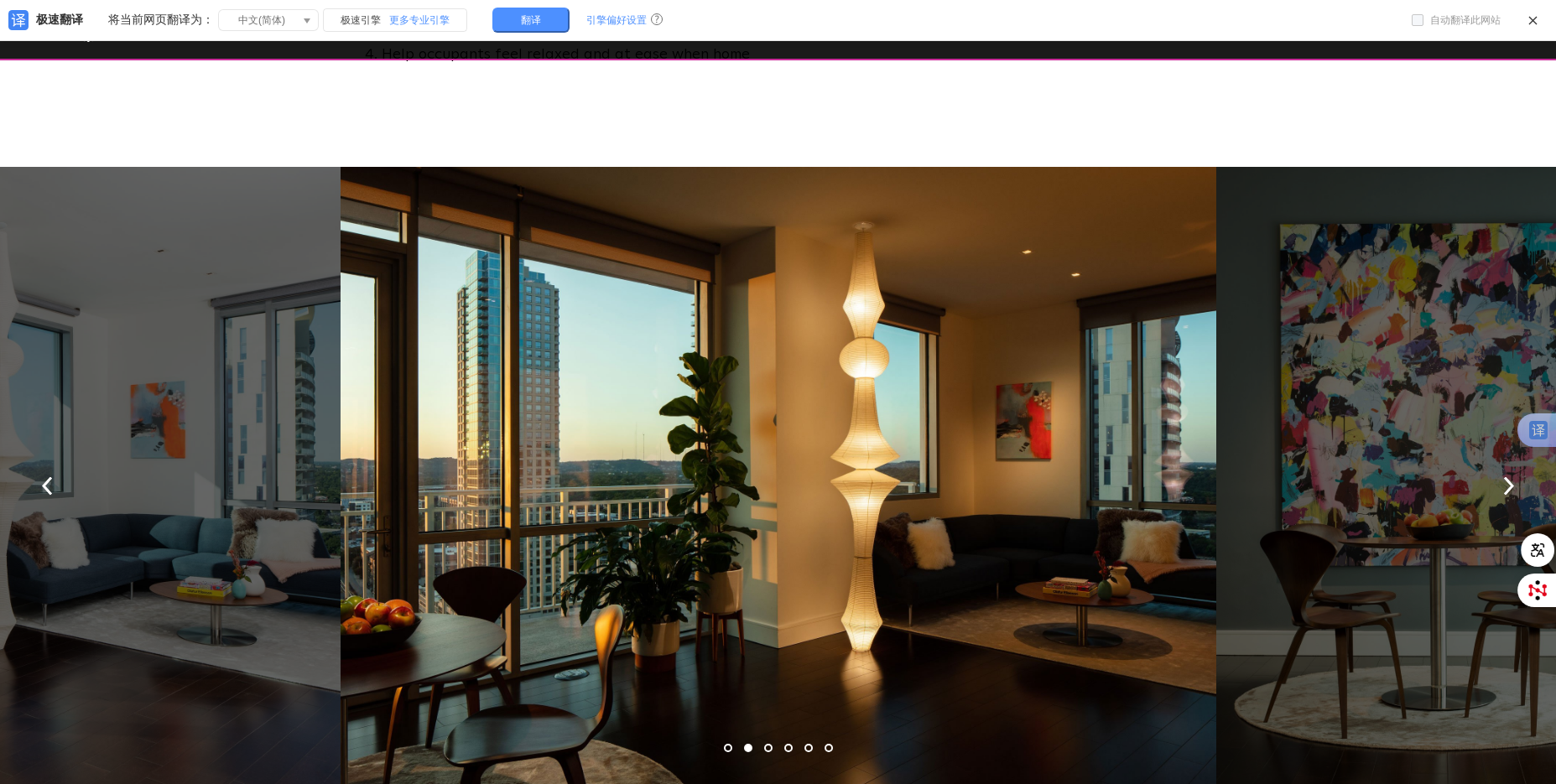 click at bounding box center [778, 480] 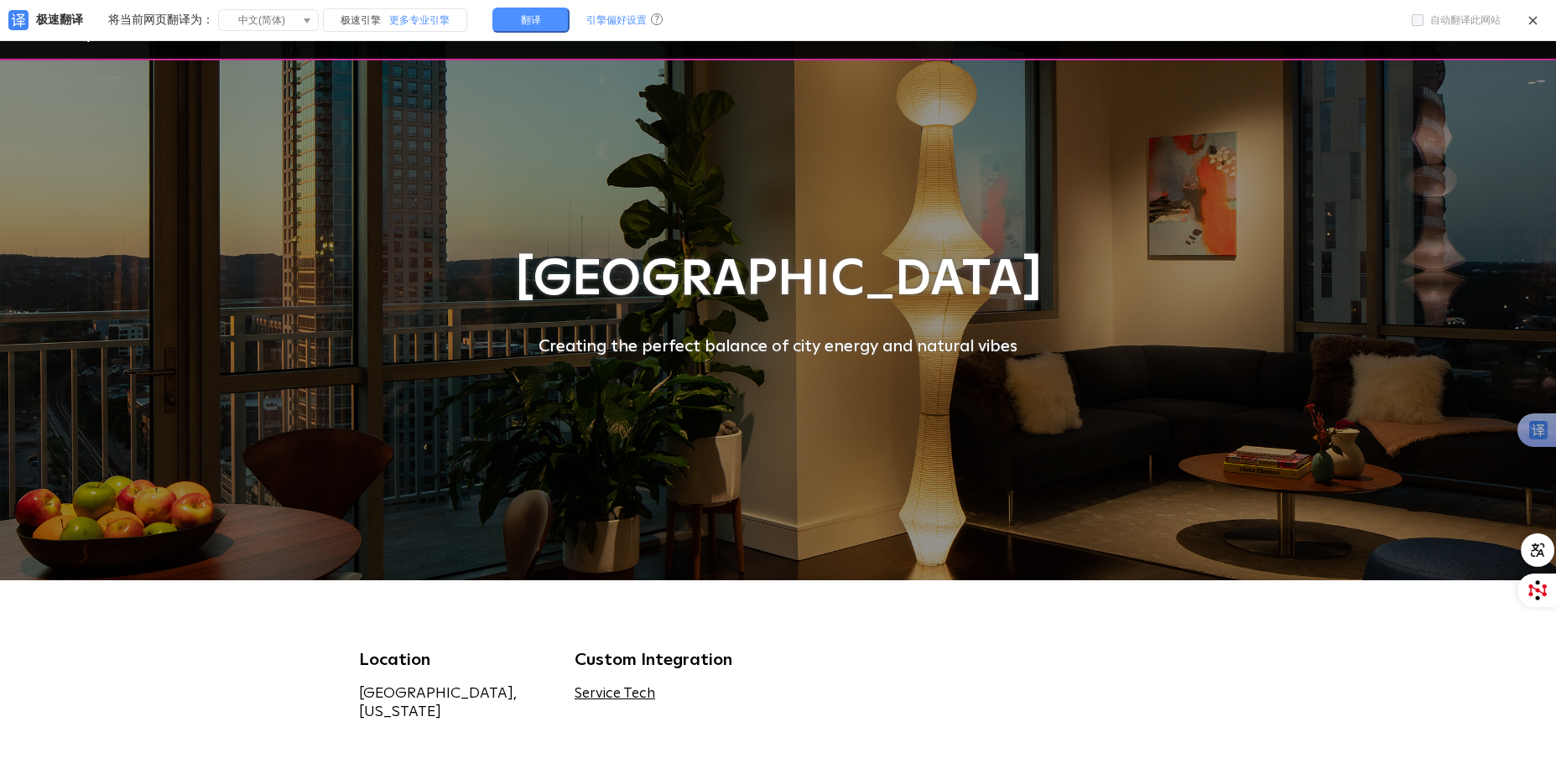 scroll, scrollTop: 0, scrollLeft: 0, axis: both 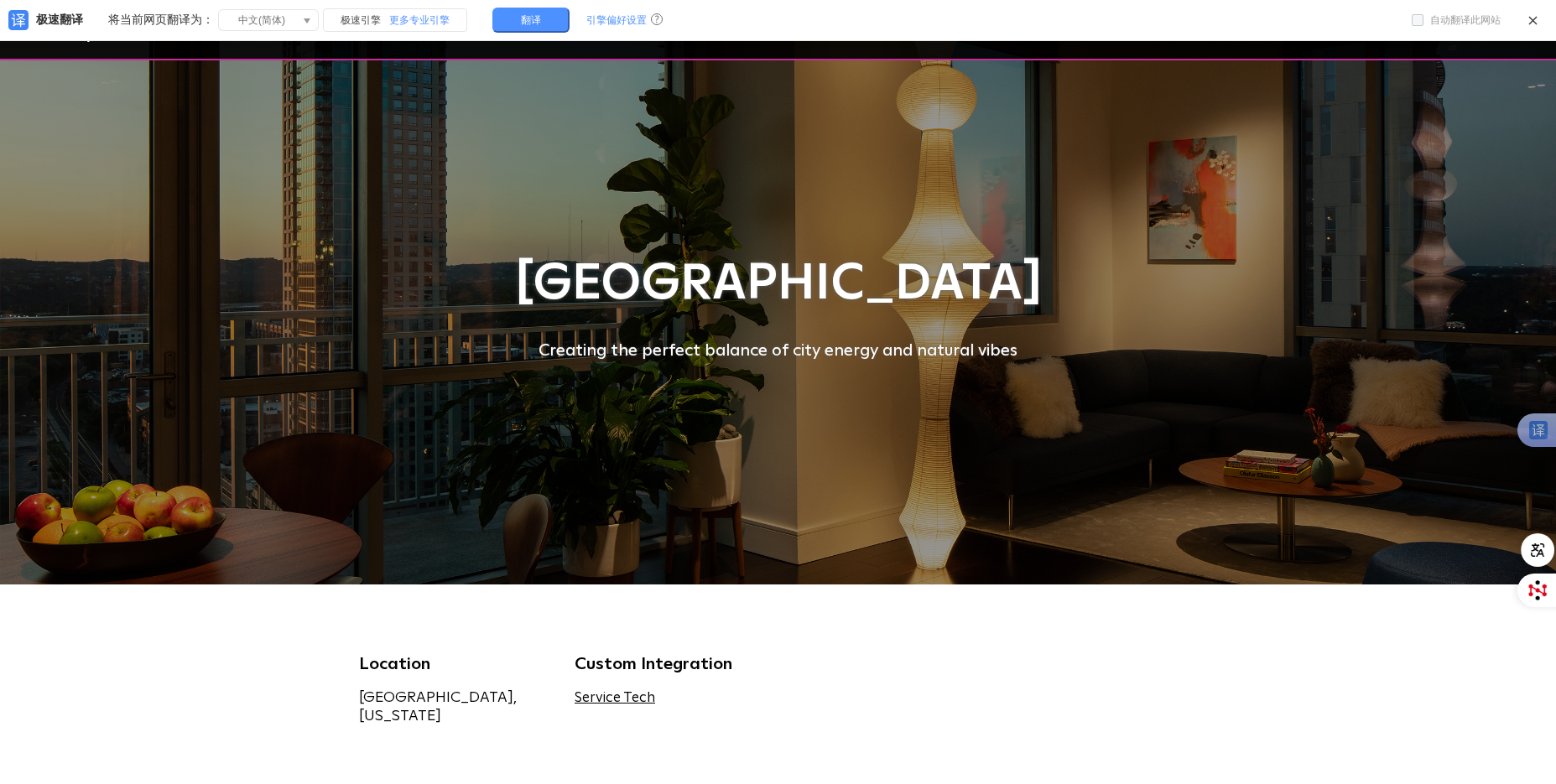 click on "[GEOGRAPHIC_DATA]" at bounding box center [778, 284] 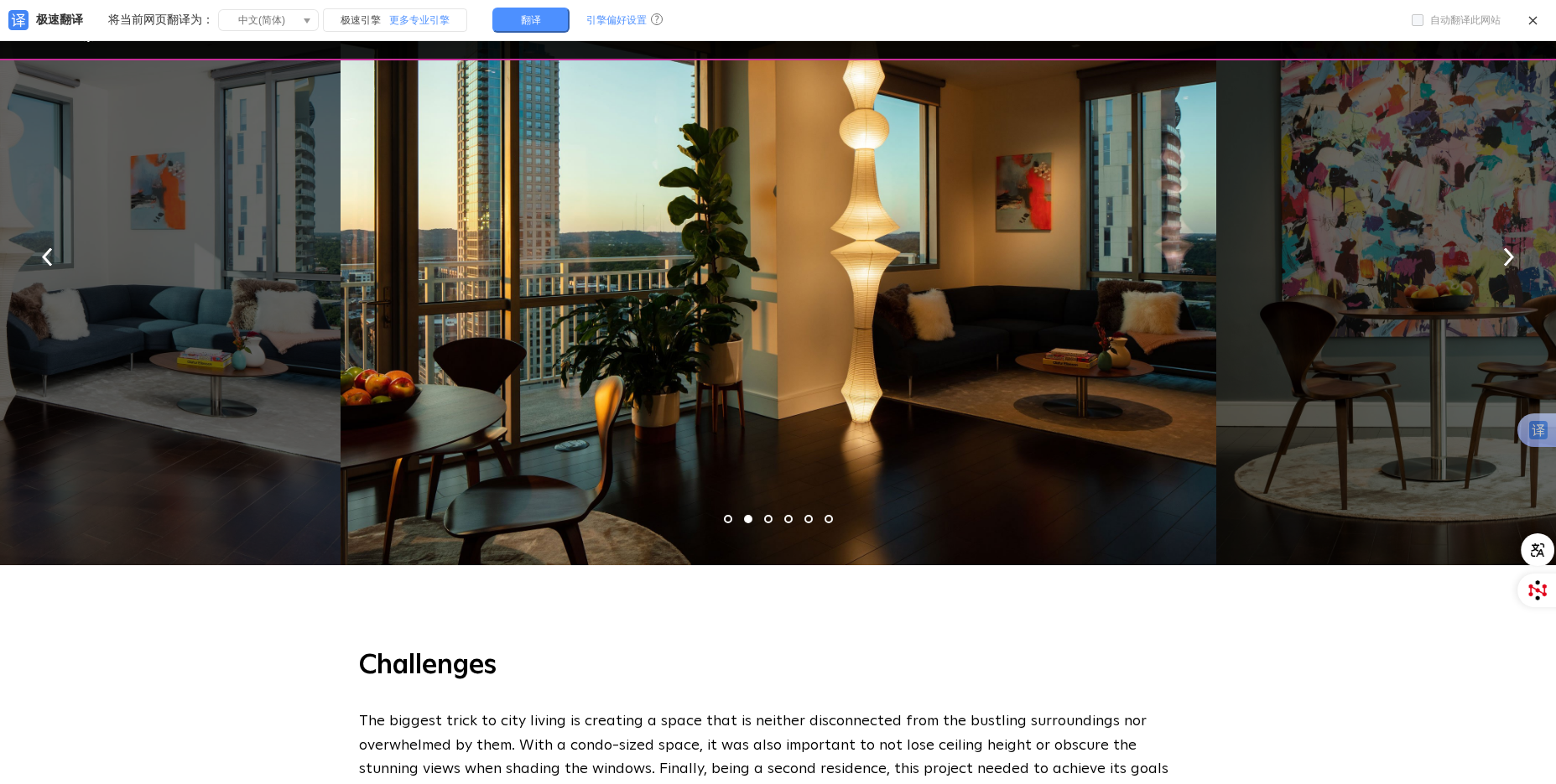 click at bounding box center (778, 252) 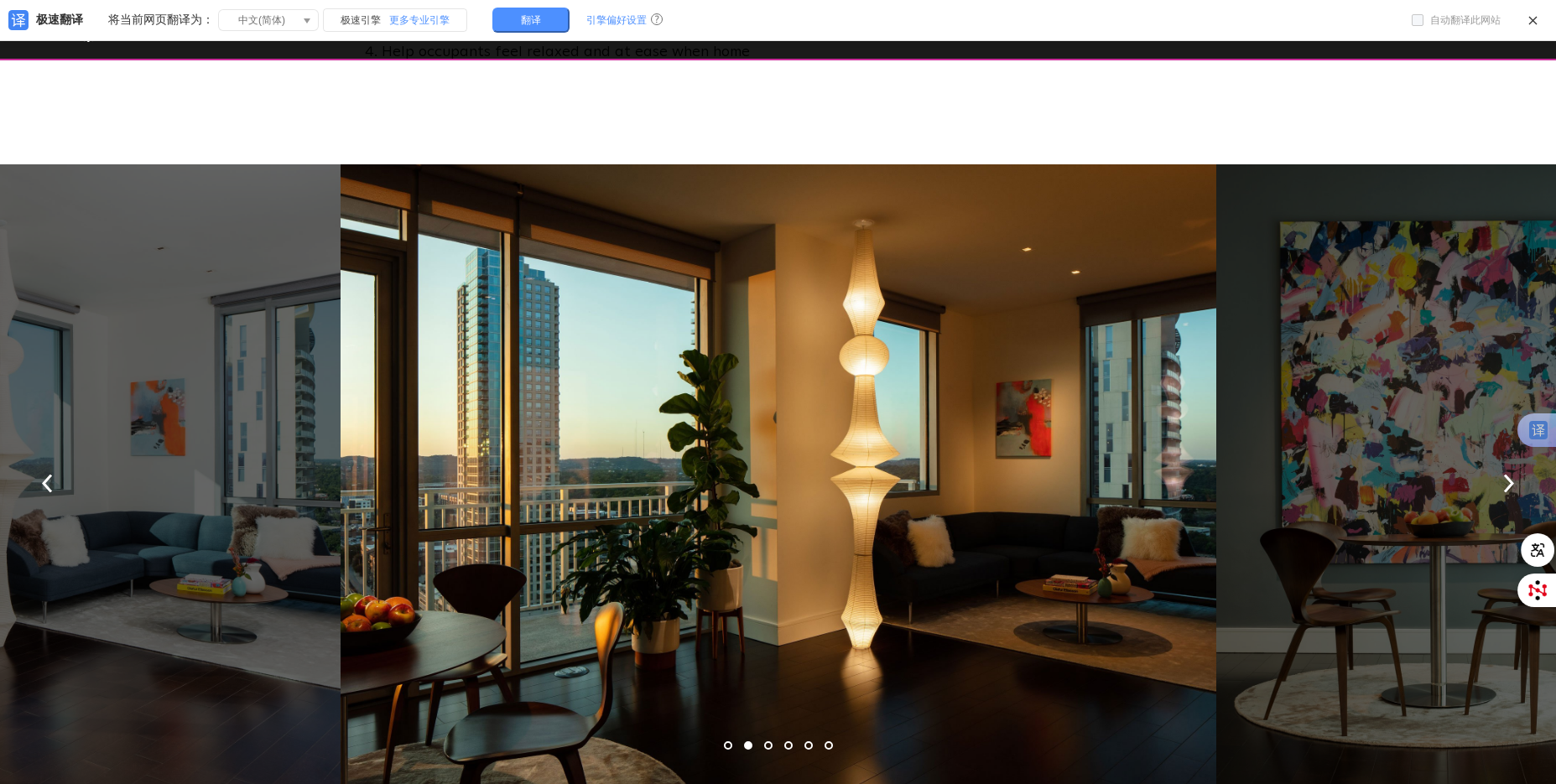 scroll, scrollTop: 1088, scrollLeft: 0, axis: vertical 